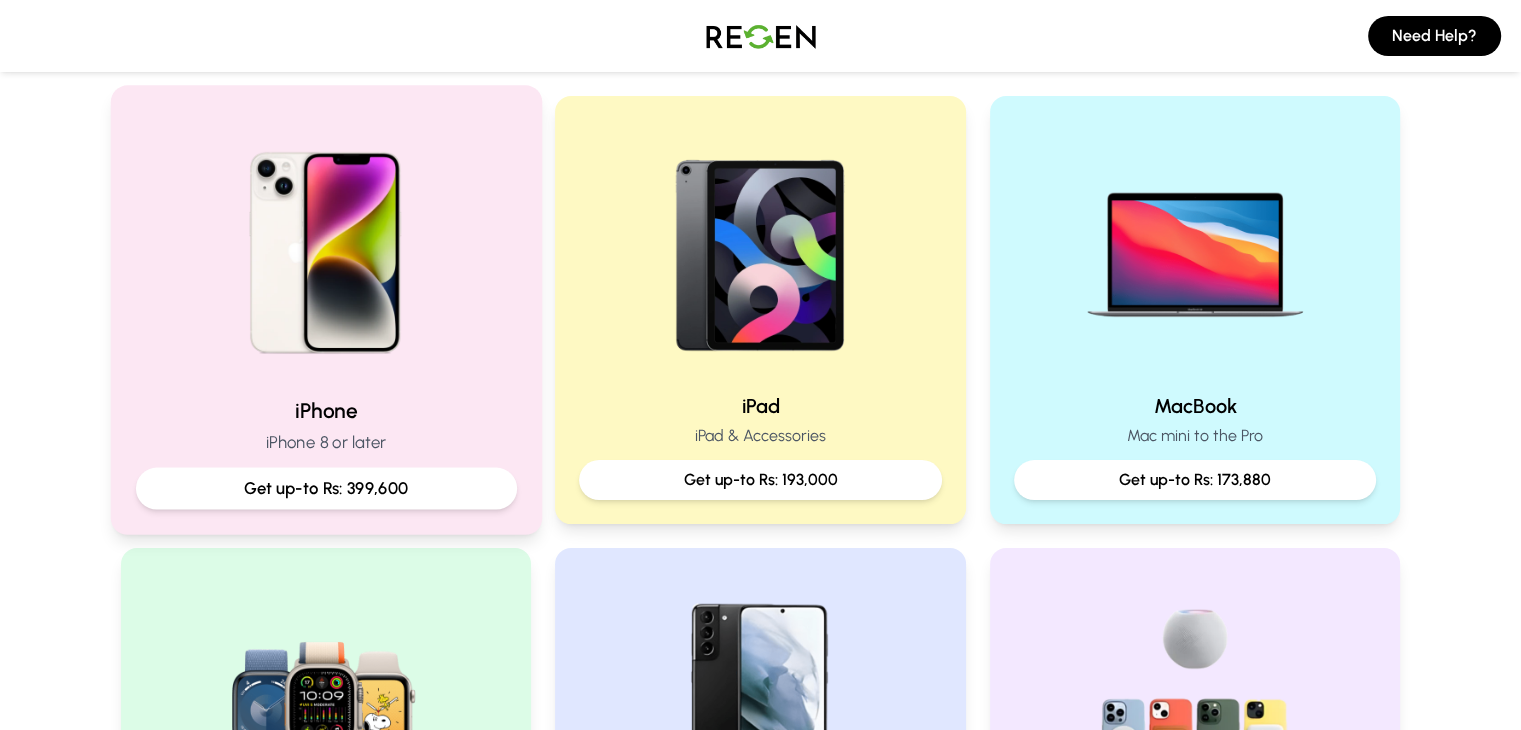 click at bounding box center [325, 245] 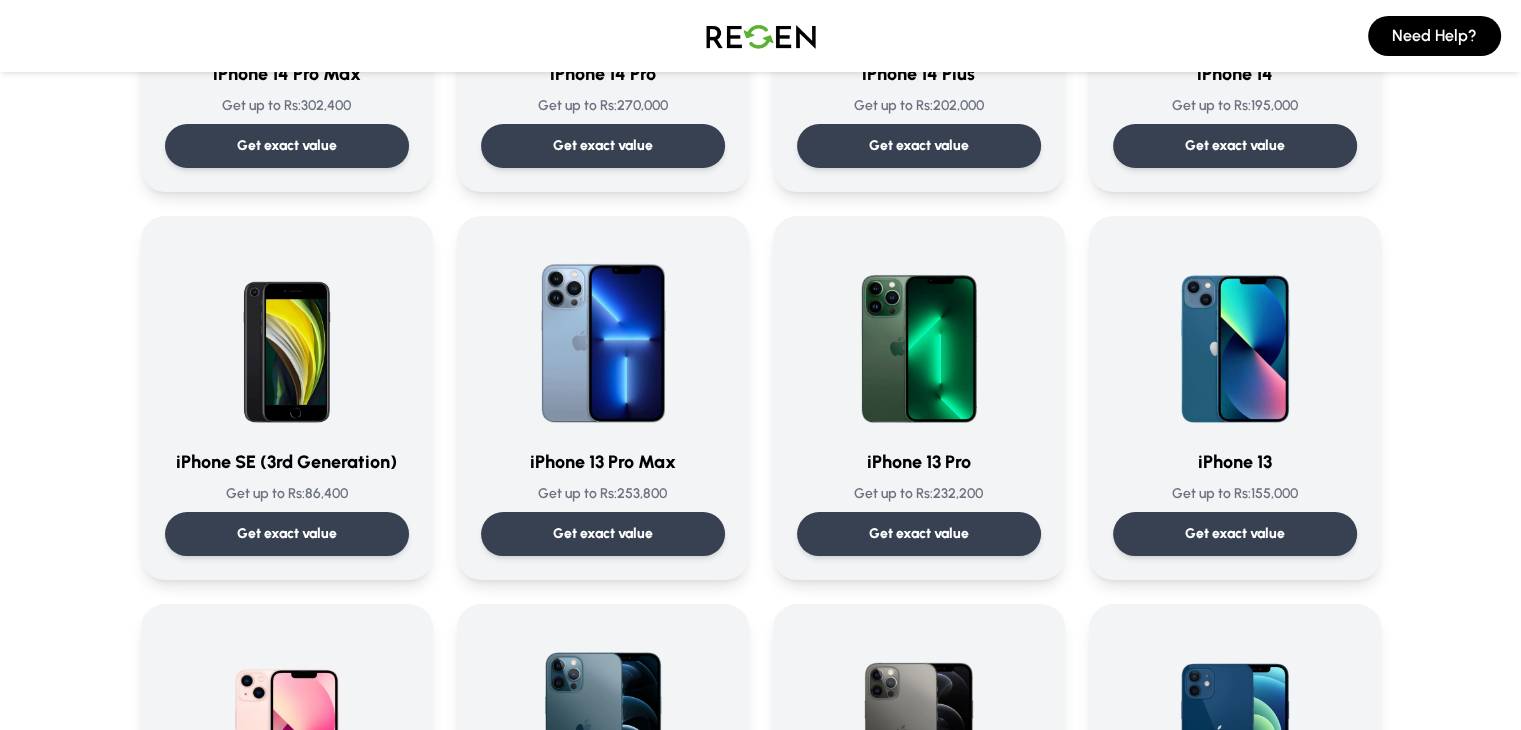 scroll, scrollTop: 800, scrollLeft: 0, axis: vertical 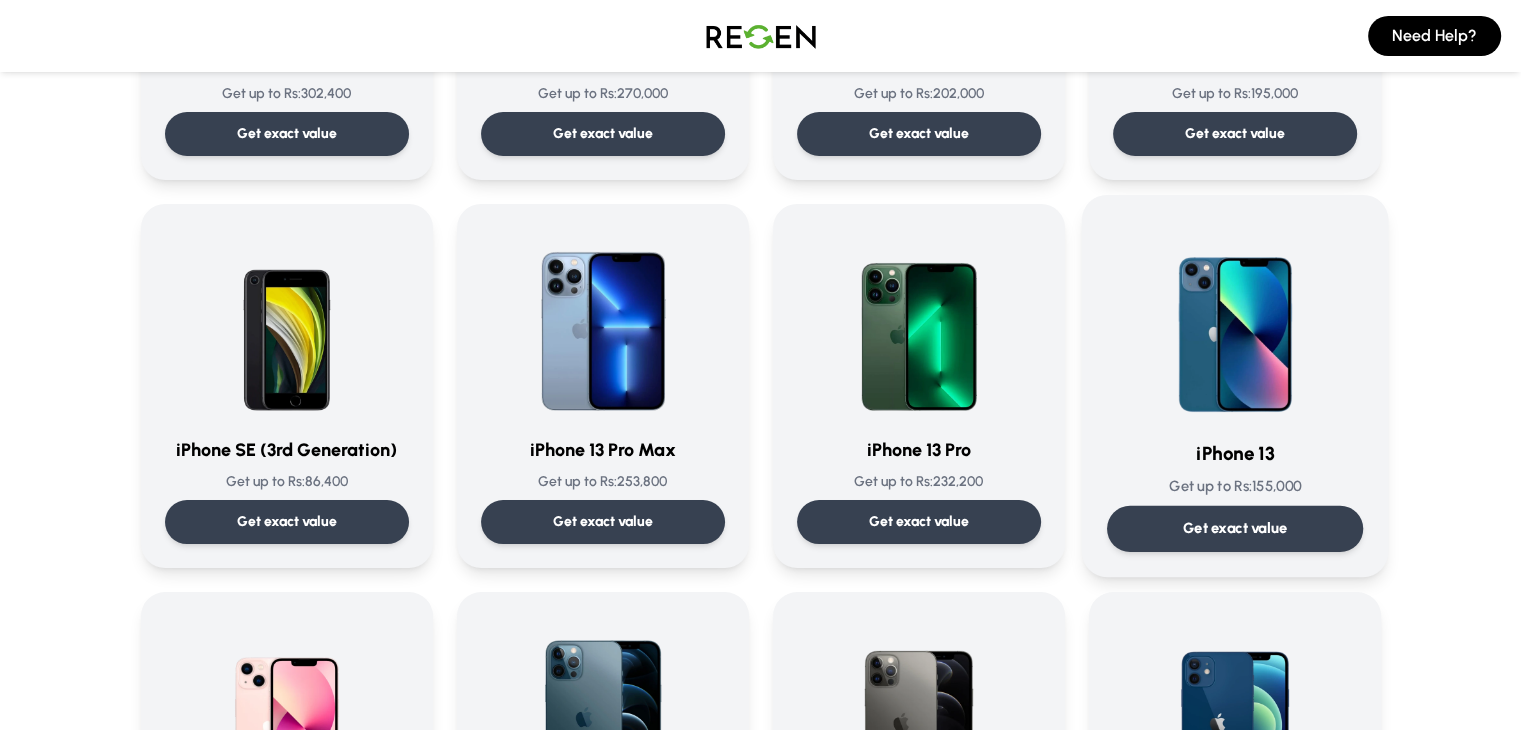 click at bounding box center (1235, 321) 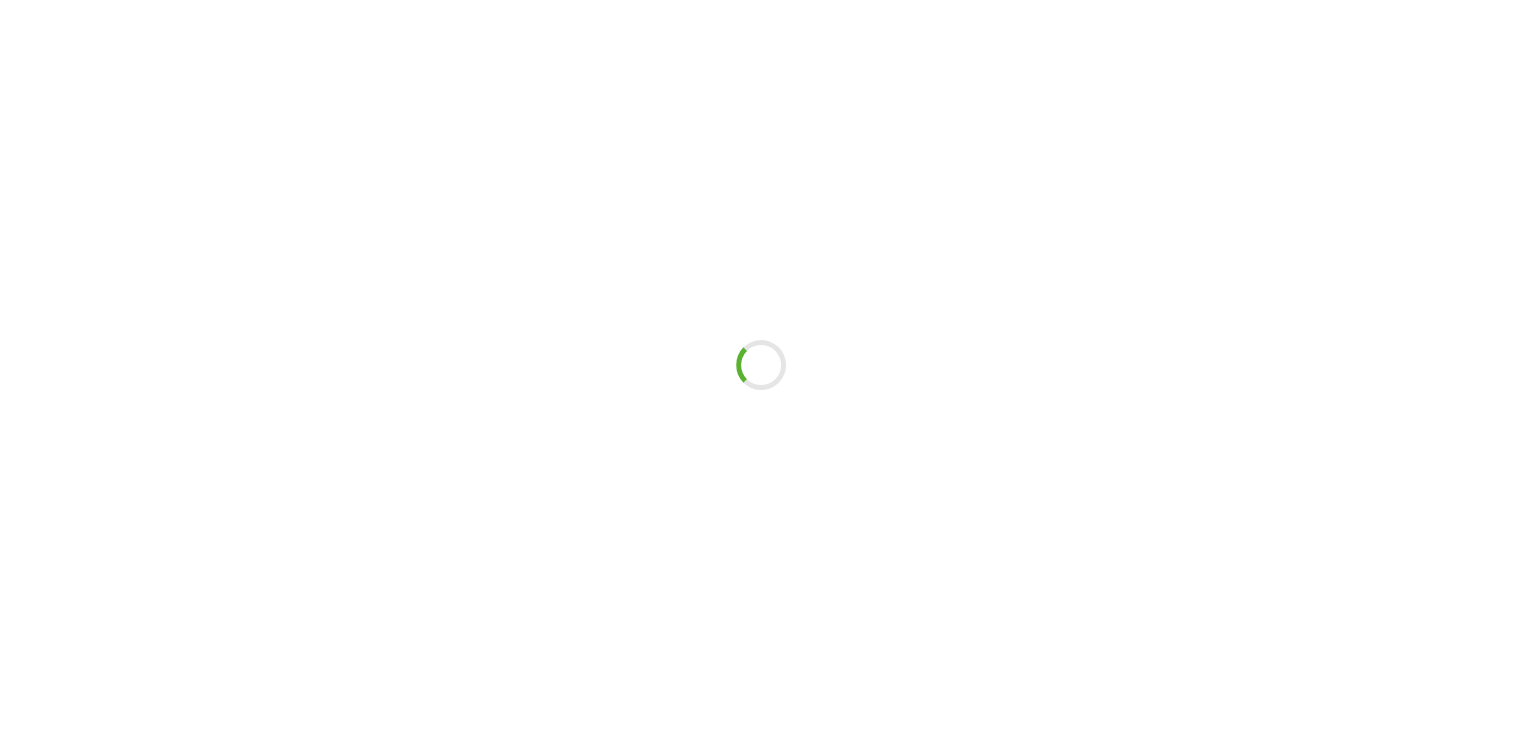 scroll, scrollTop: 0, scrollLeft: 0, axis: both 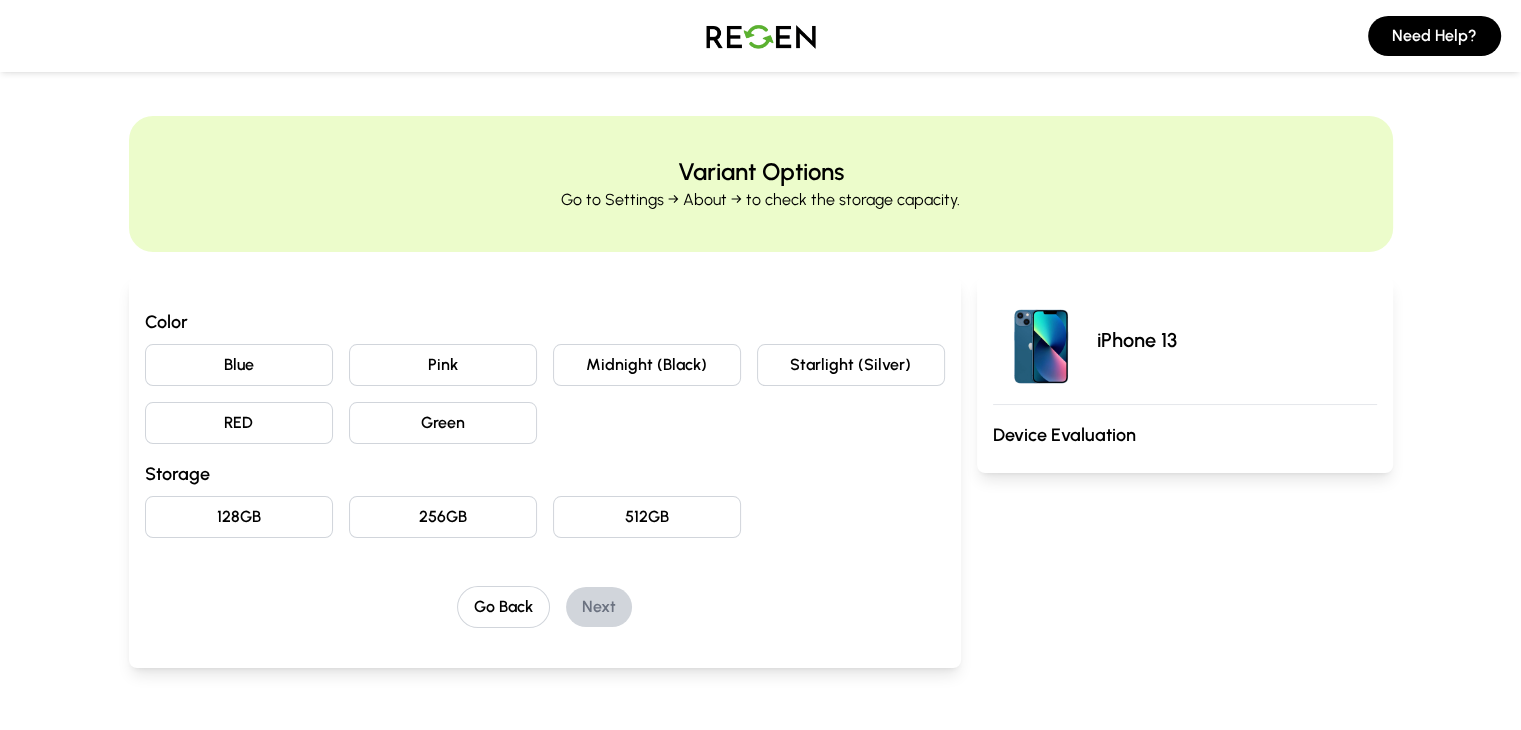 click on "Midnight (Black)" at bounding box center (647, 365) 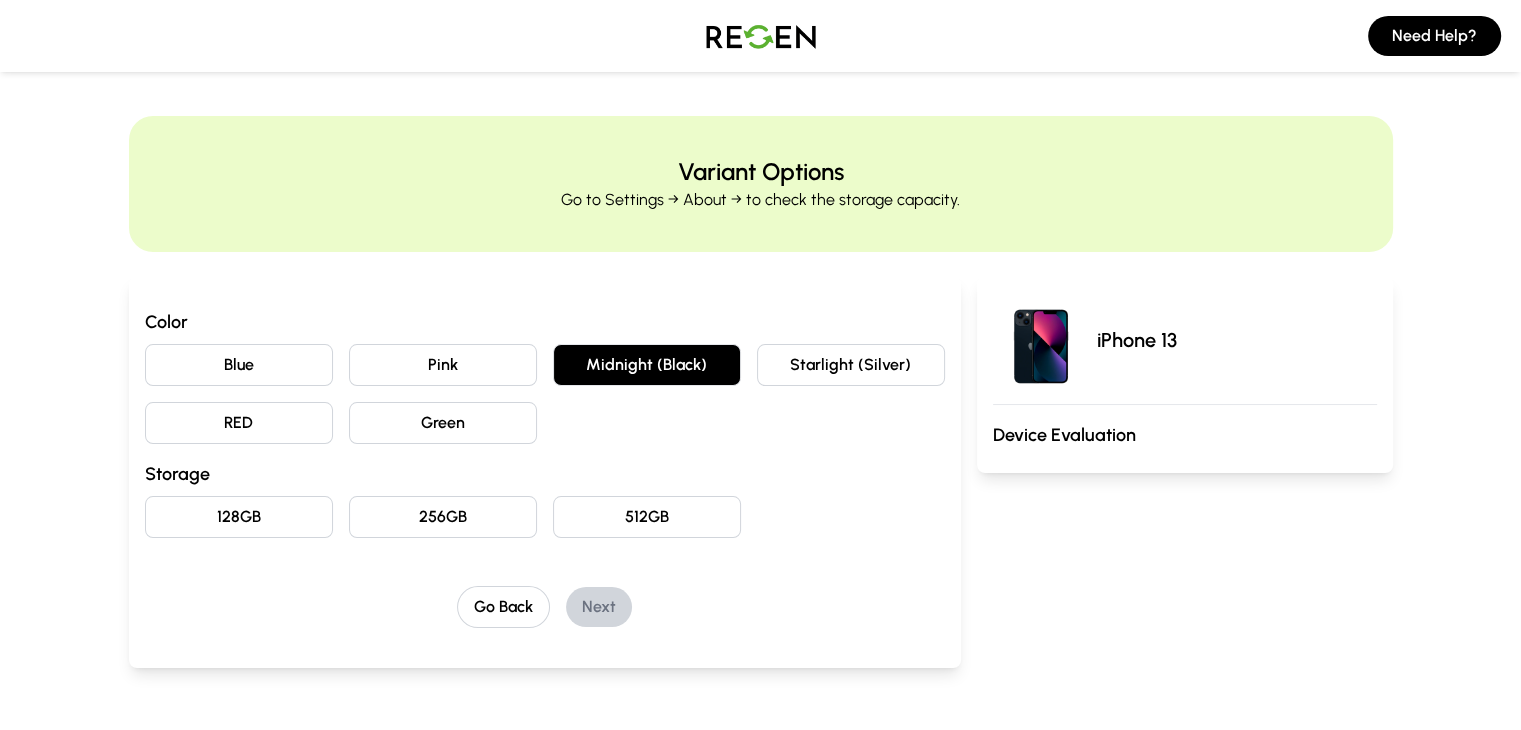 click on "Pink" at bounding box center (443, 365) 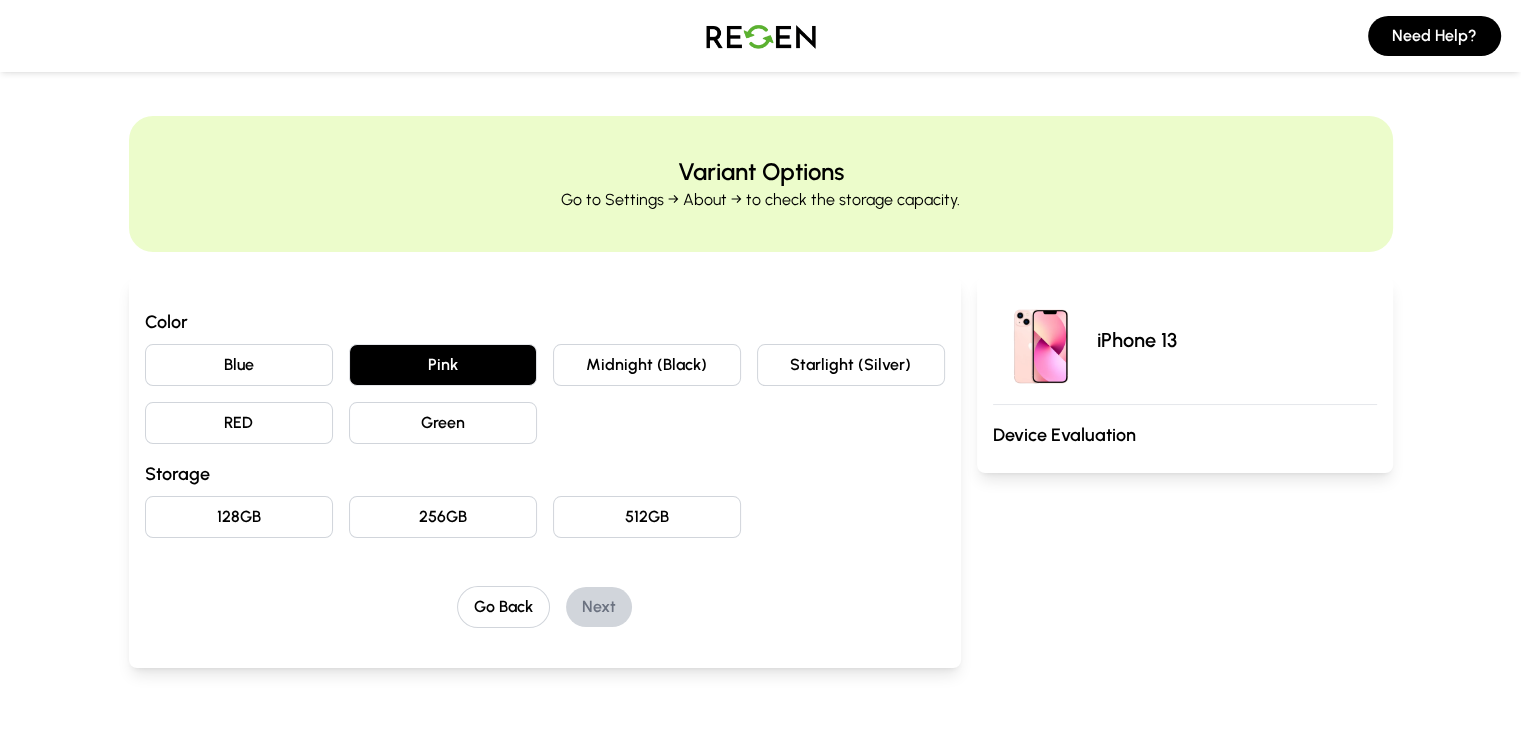 click on "Blue" at bounding box center [239, 365] 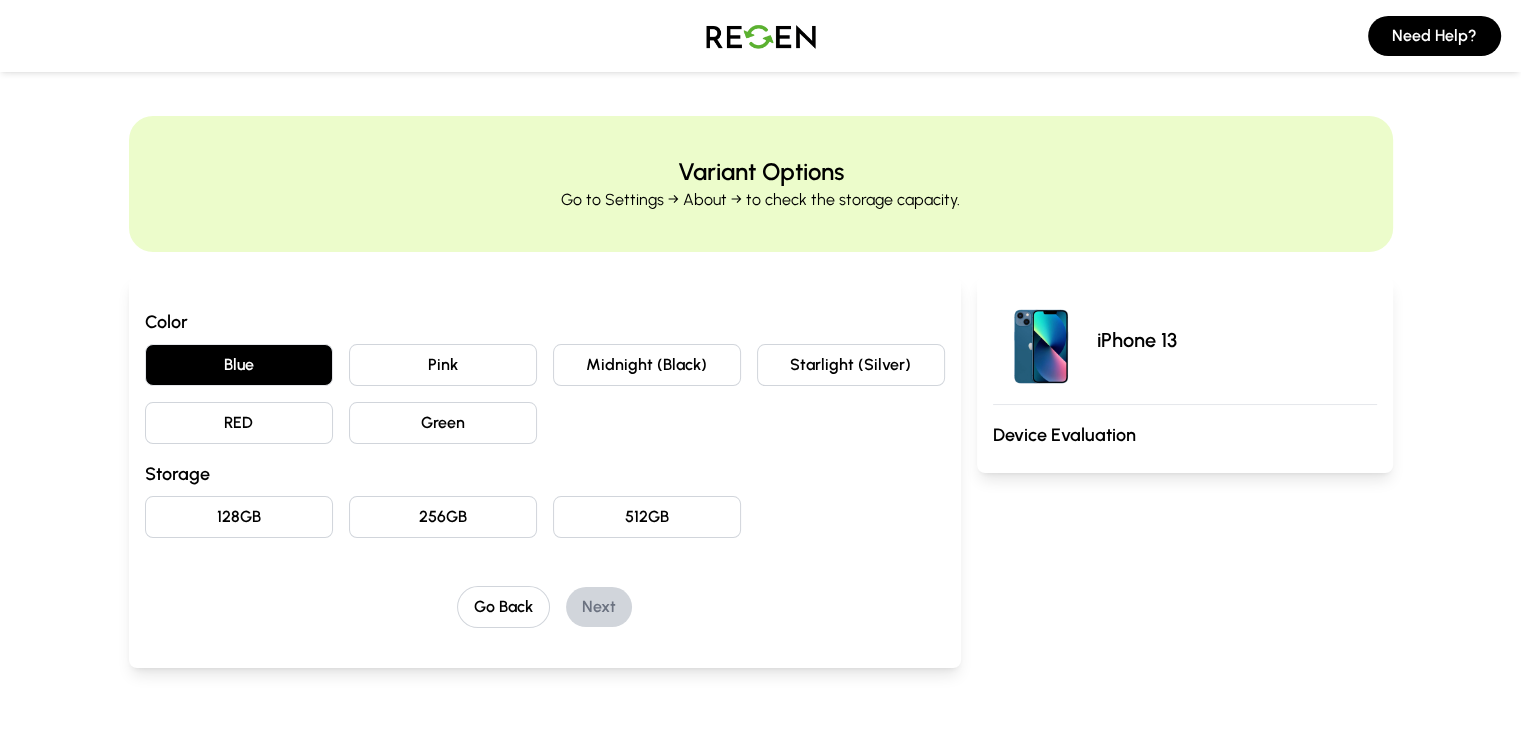 click on "Green" at bounding box center [443, 423] 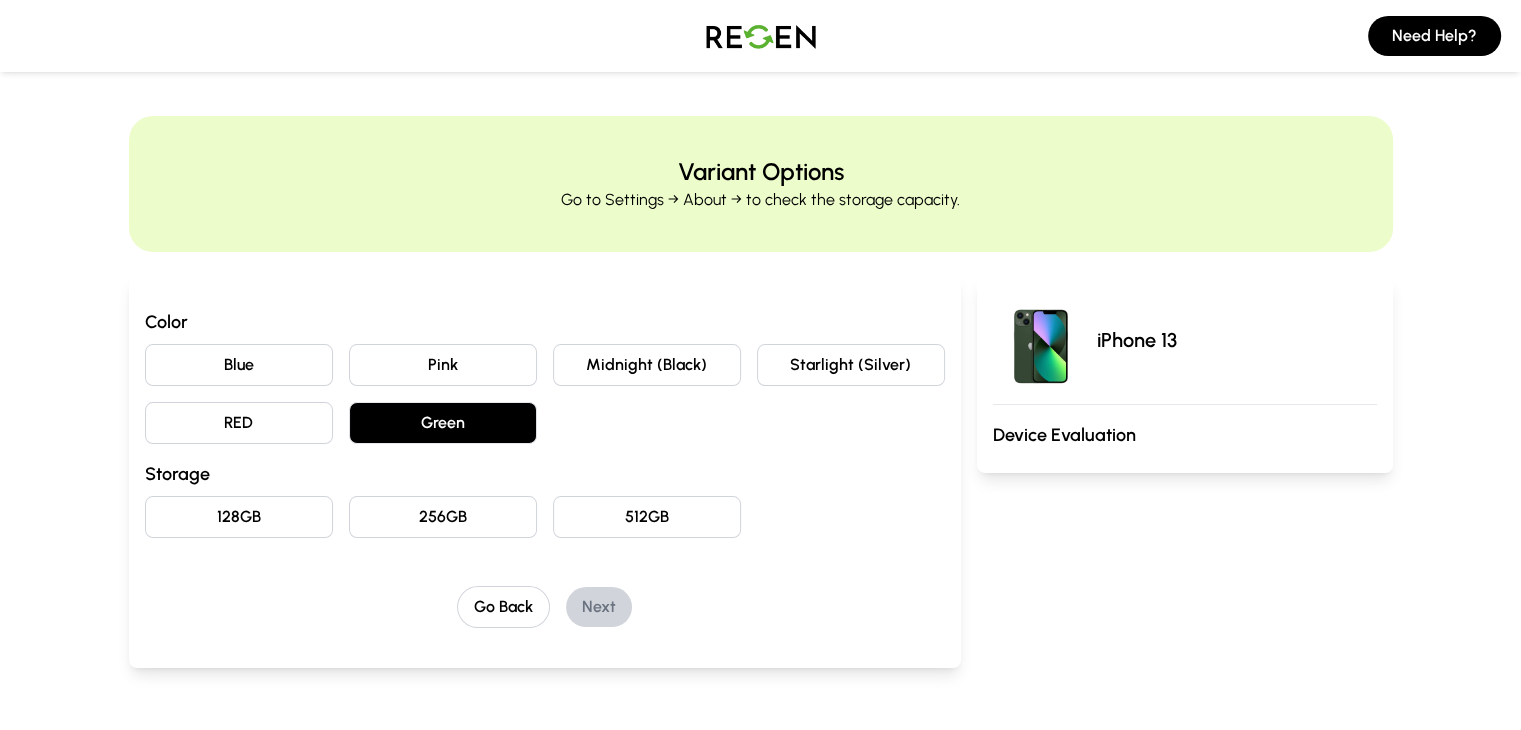 click on "Blue" at bounding box center [239, 365] 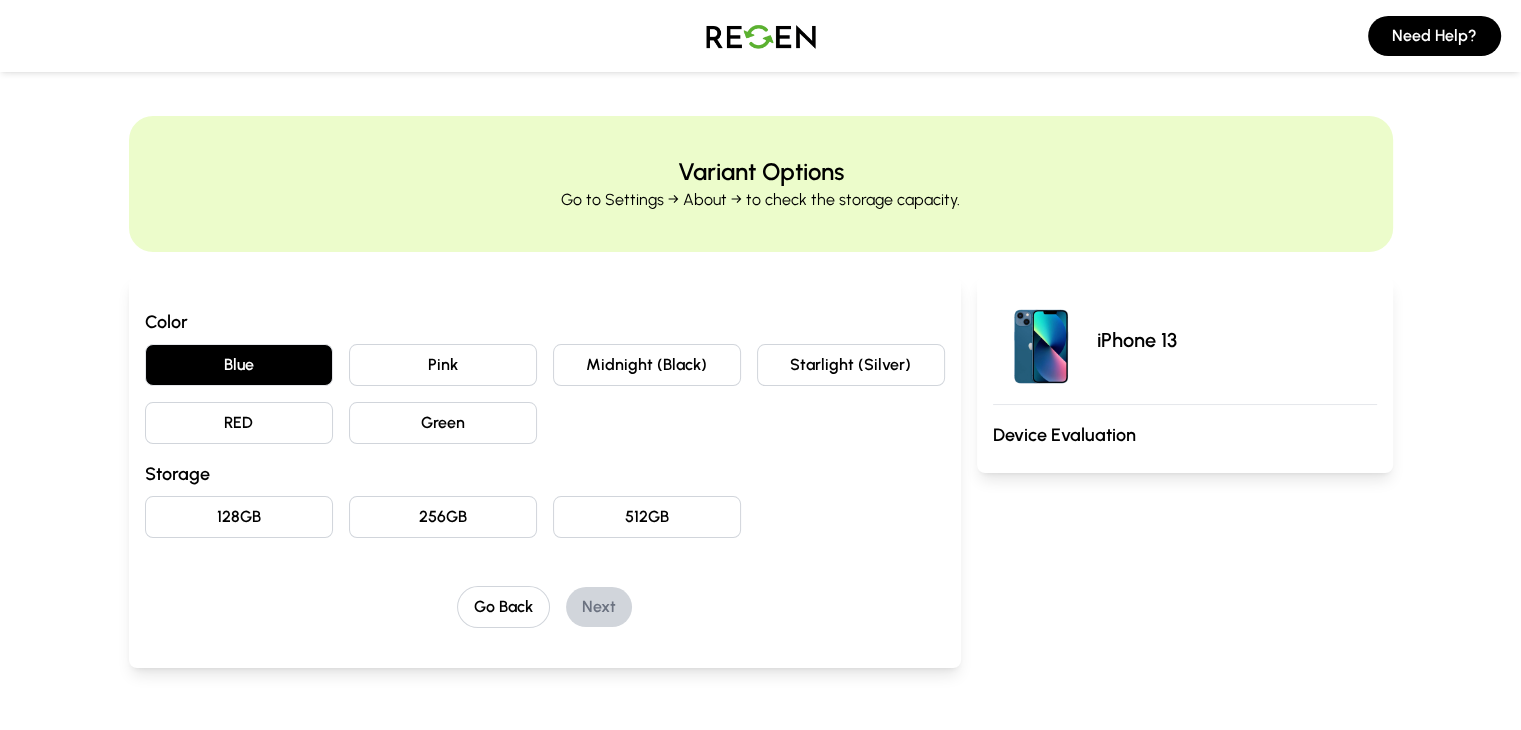click on "256GB" at bounding box center [443, 517] 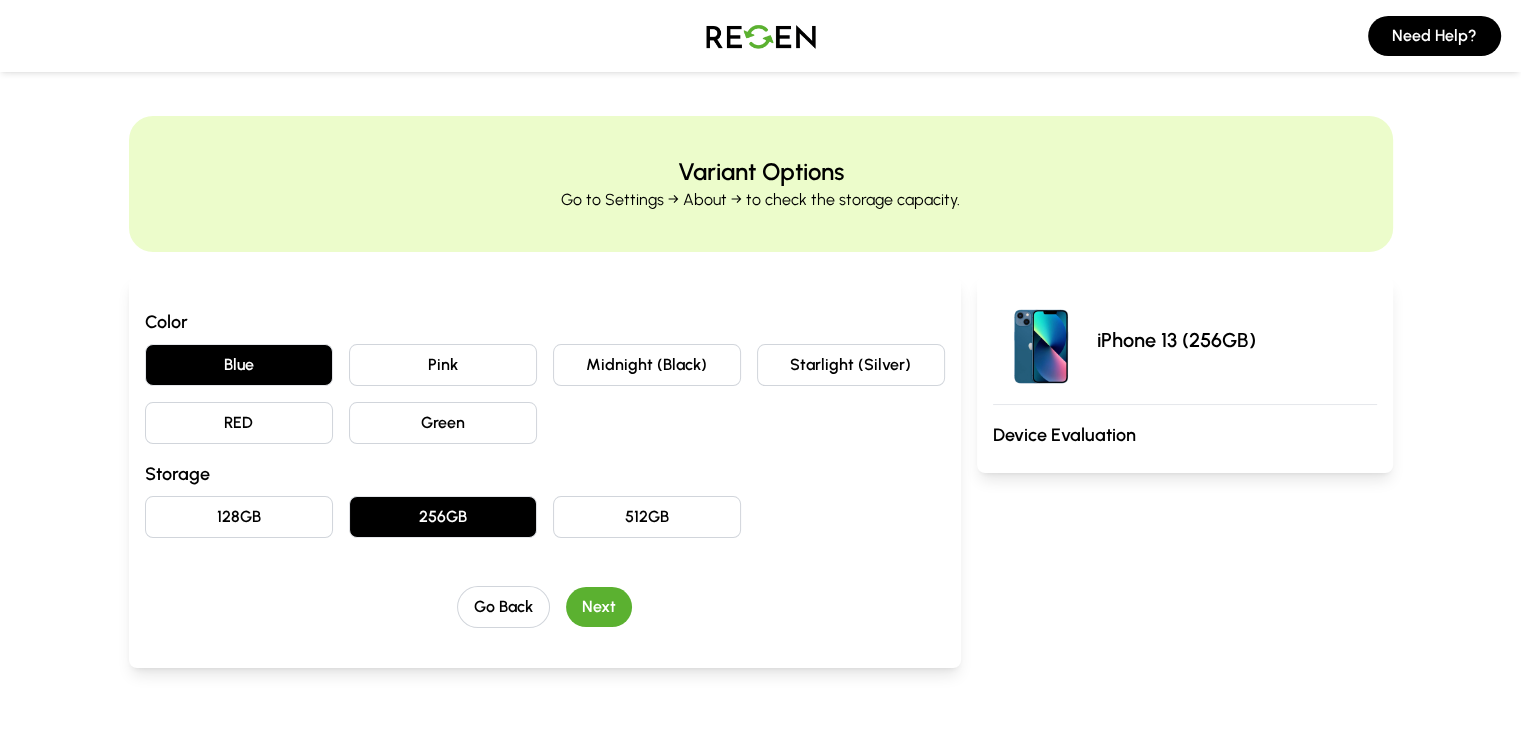click on "Next" at bounding box center (599, 607) 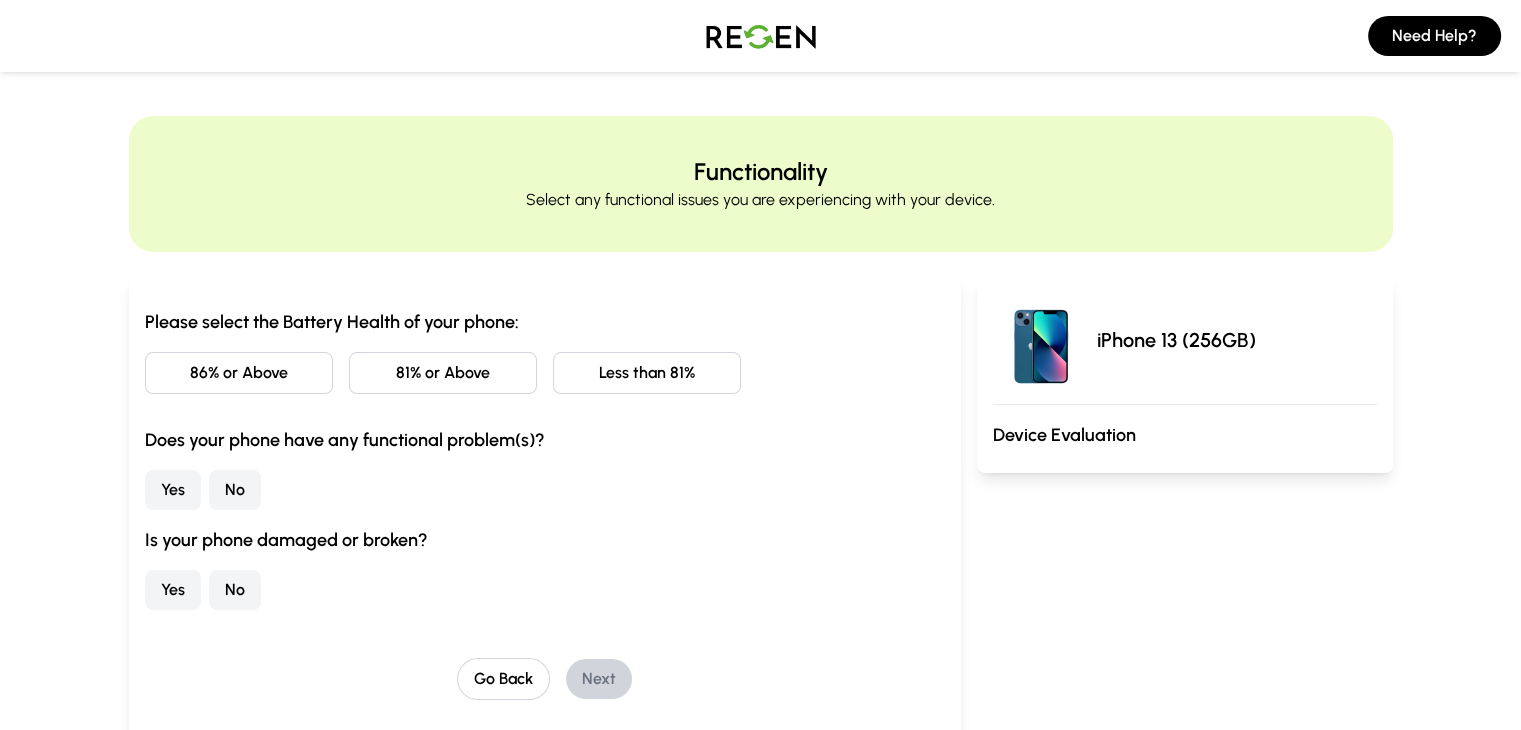 click on "86% or Above" at bounding box center (239, 373) 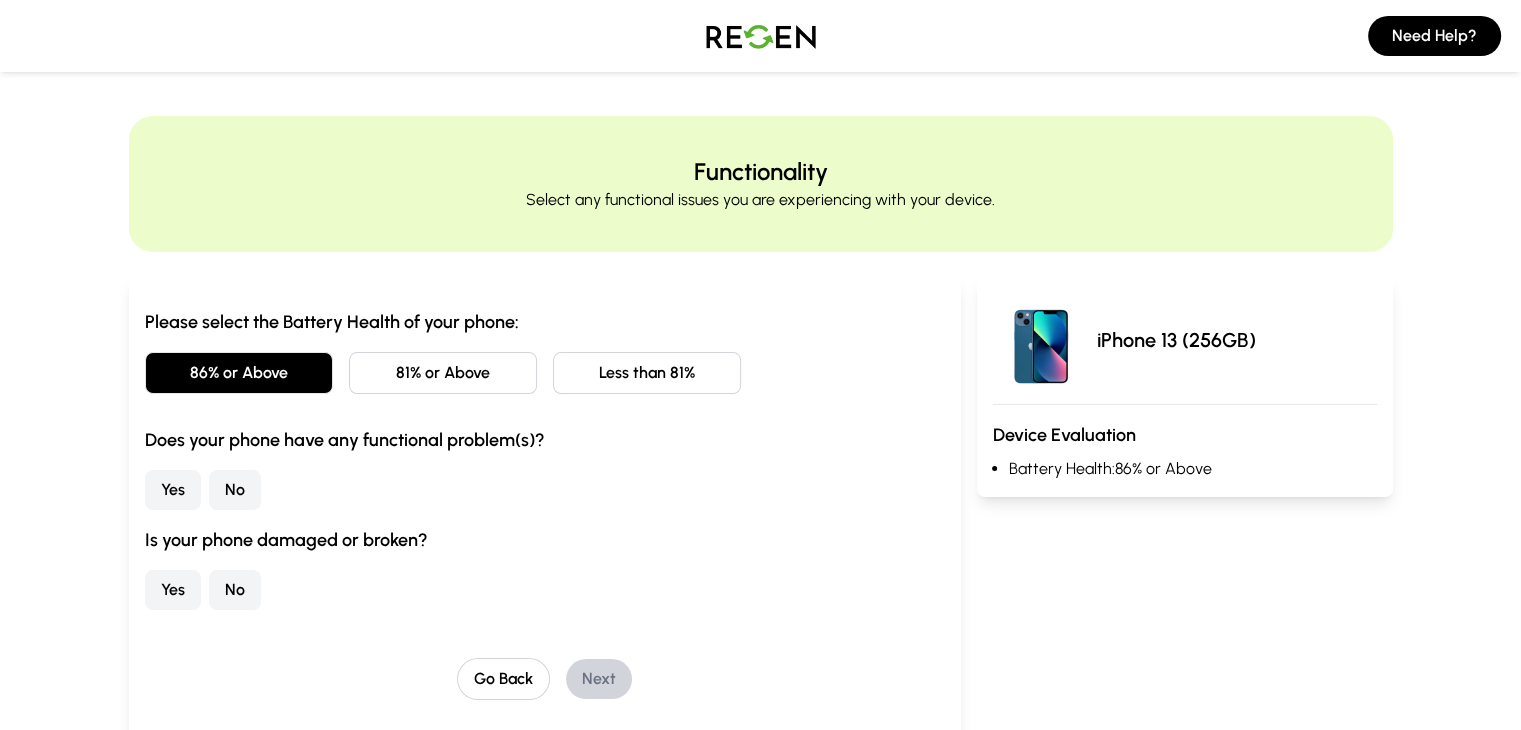 click on "No" at bounding box center (235, 490) 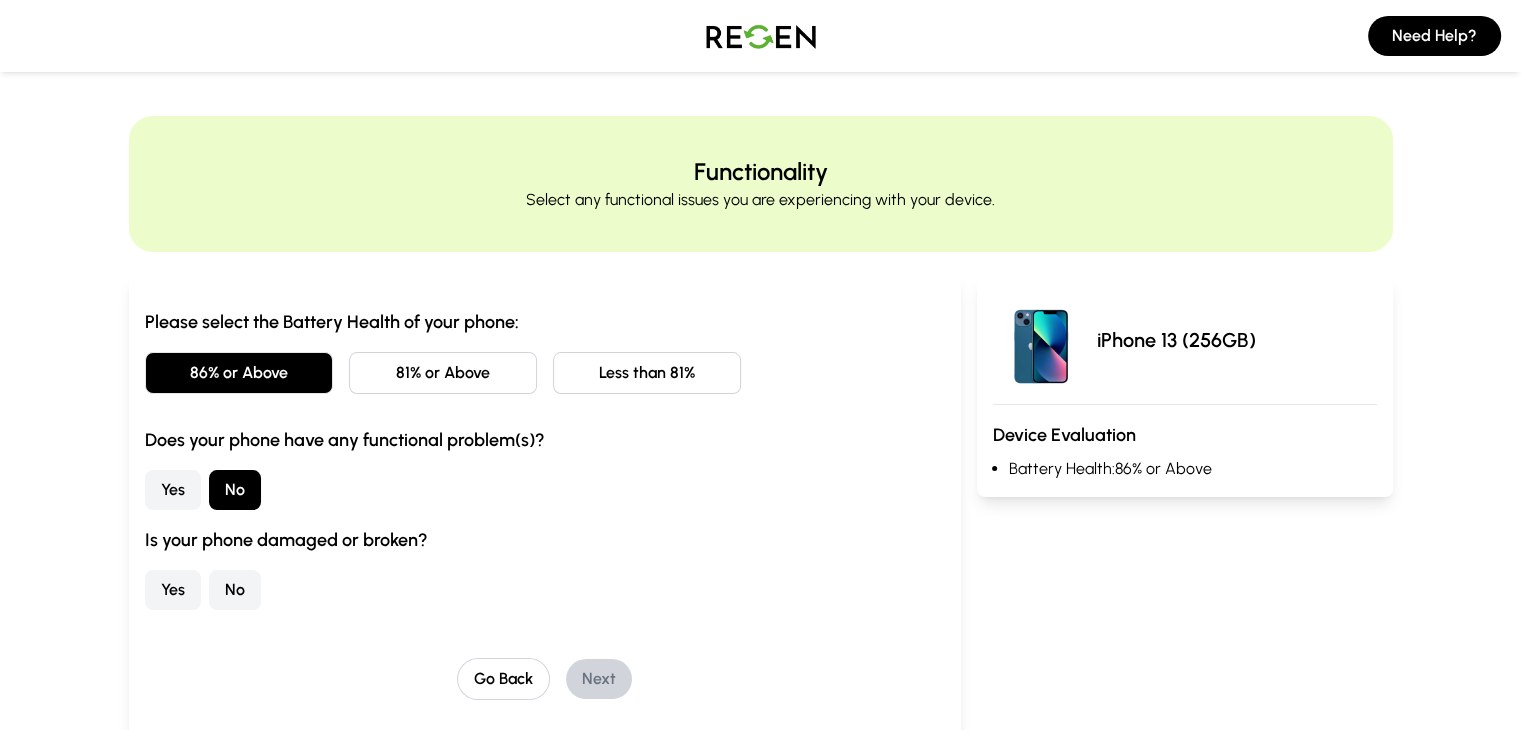 click on "No" at bounding box center (235, 590) 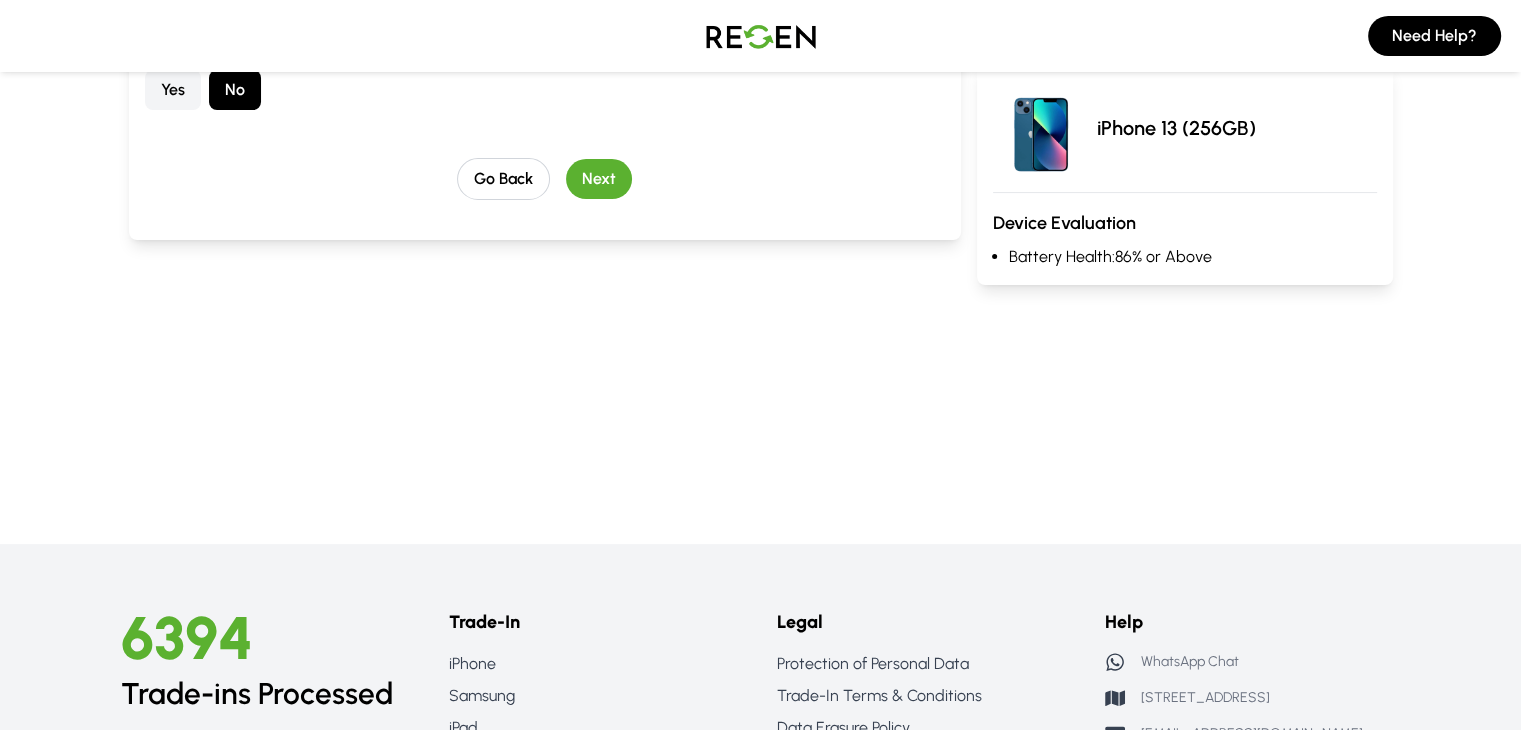 click on "Next" at bounding box center [599, 179] 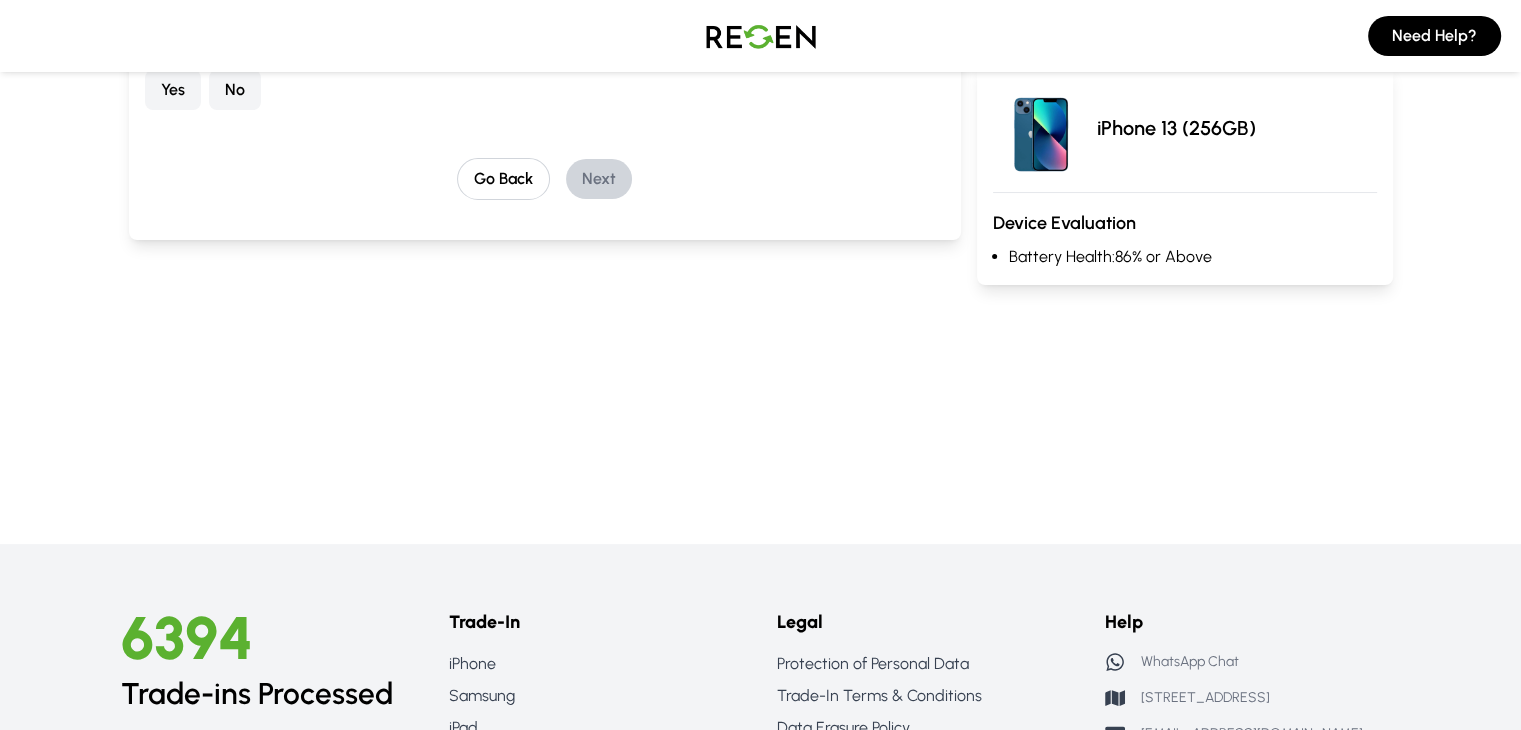 scroll, scrollTop: 0, scrollLeft: 0, axis: both 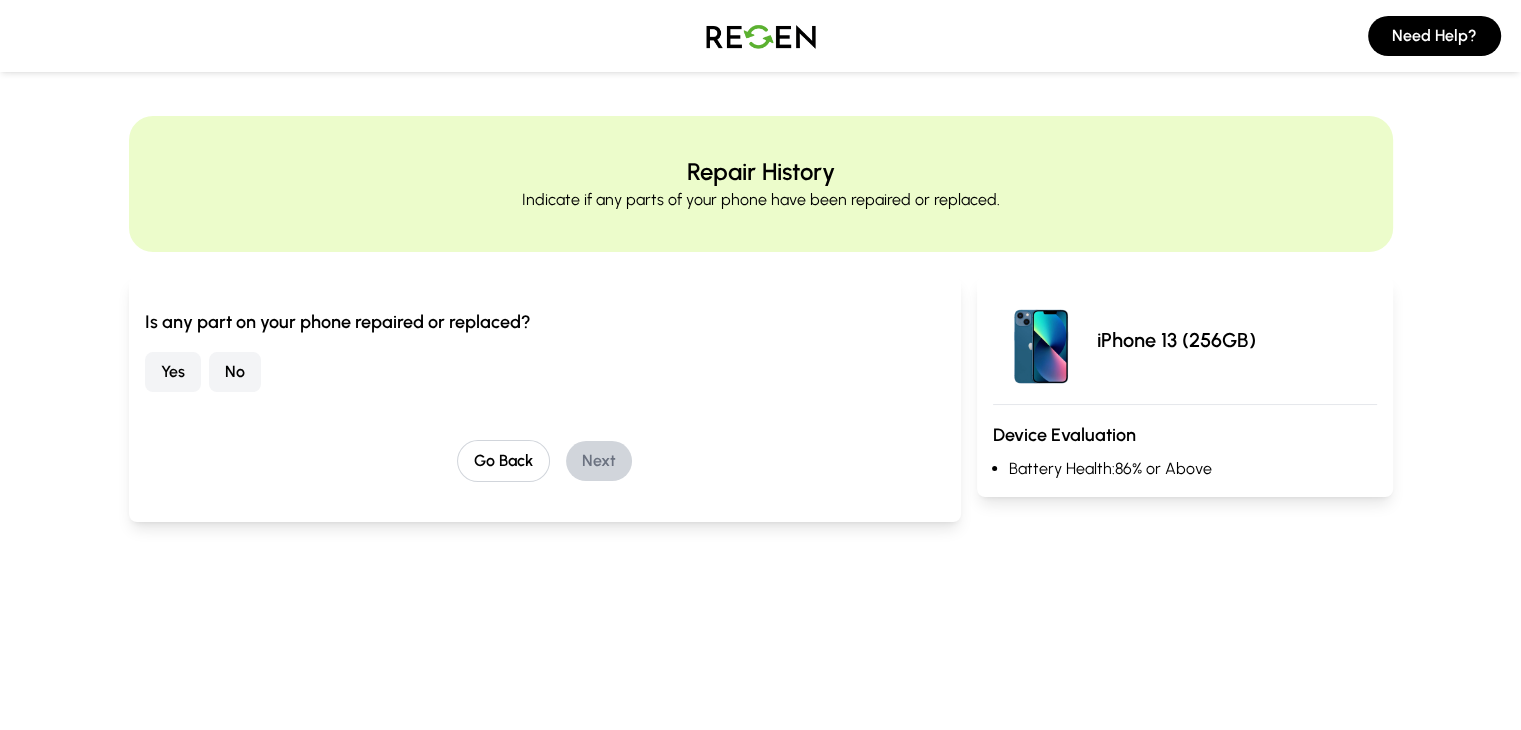 click on "Yes" at bounding box center [173, 372] 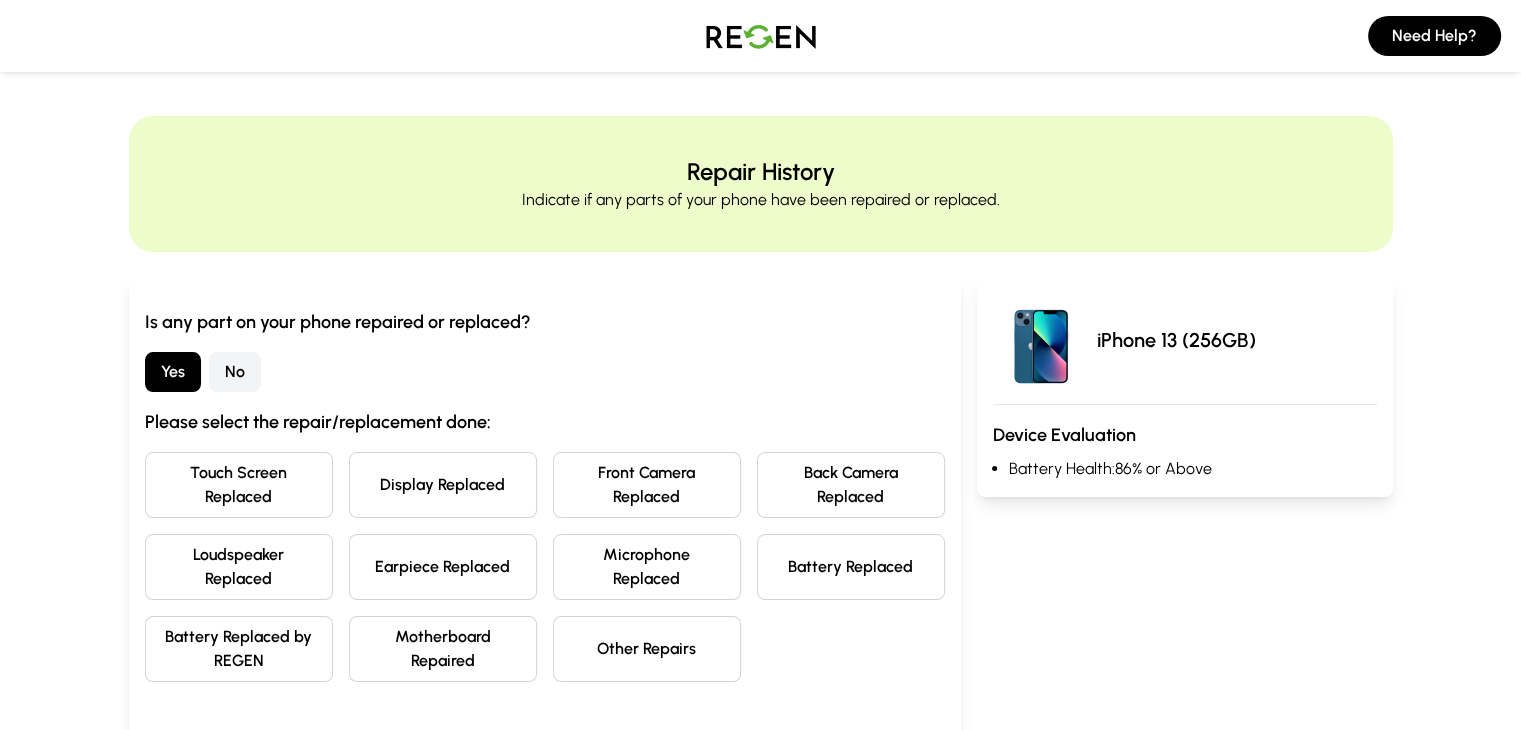 click on "Display Replaced" at bounding box center (443, 485) 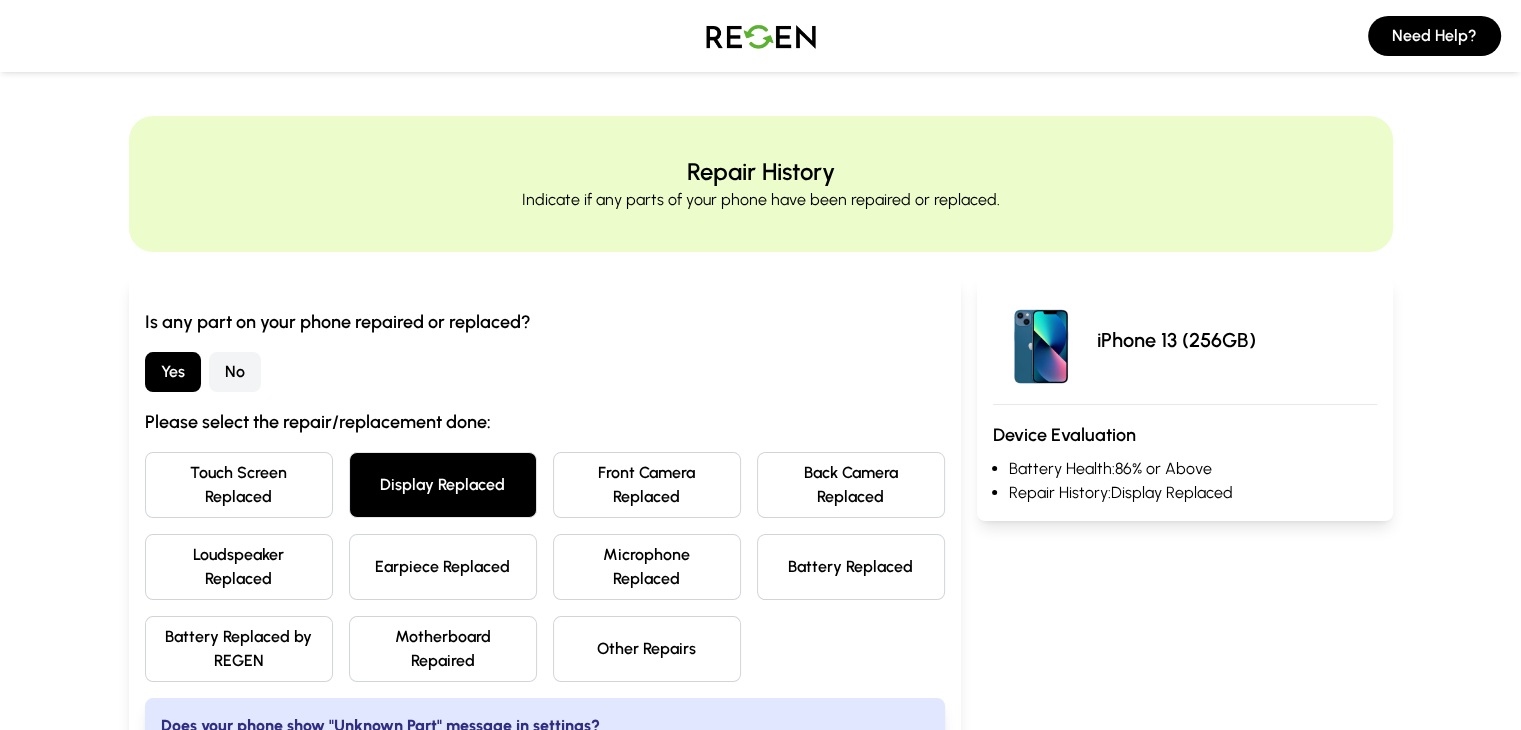 scroll, scrollTop: 300, scrollLeft: 0, axis: vertical 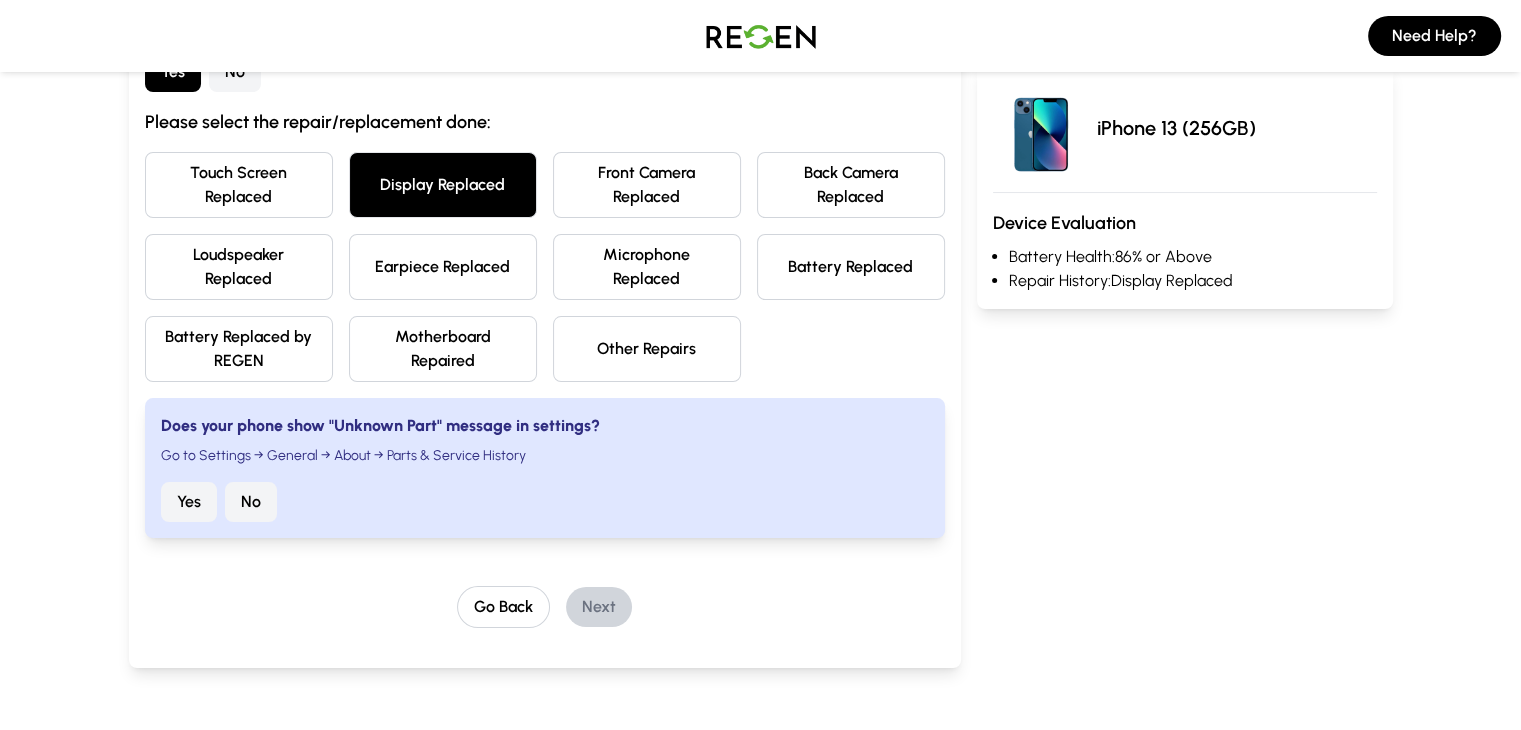click on "No" at bounding box center (251, 502) 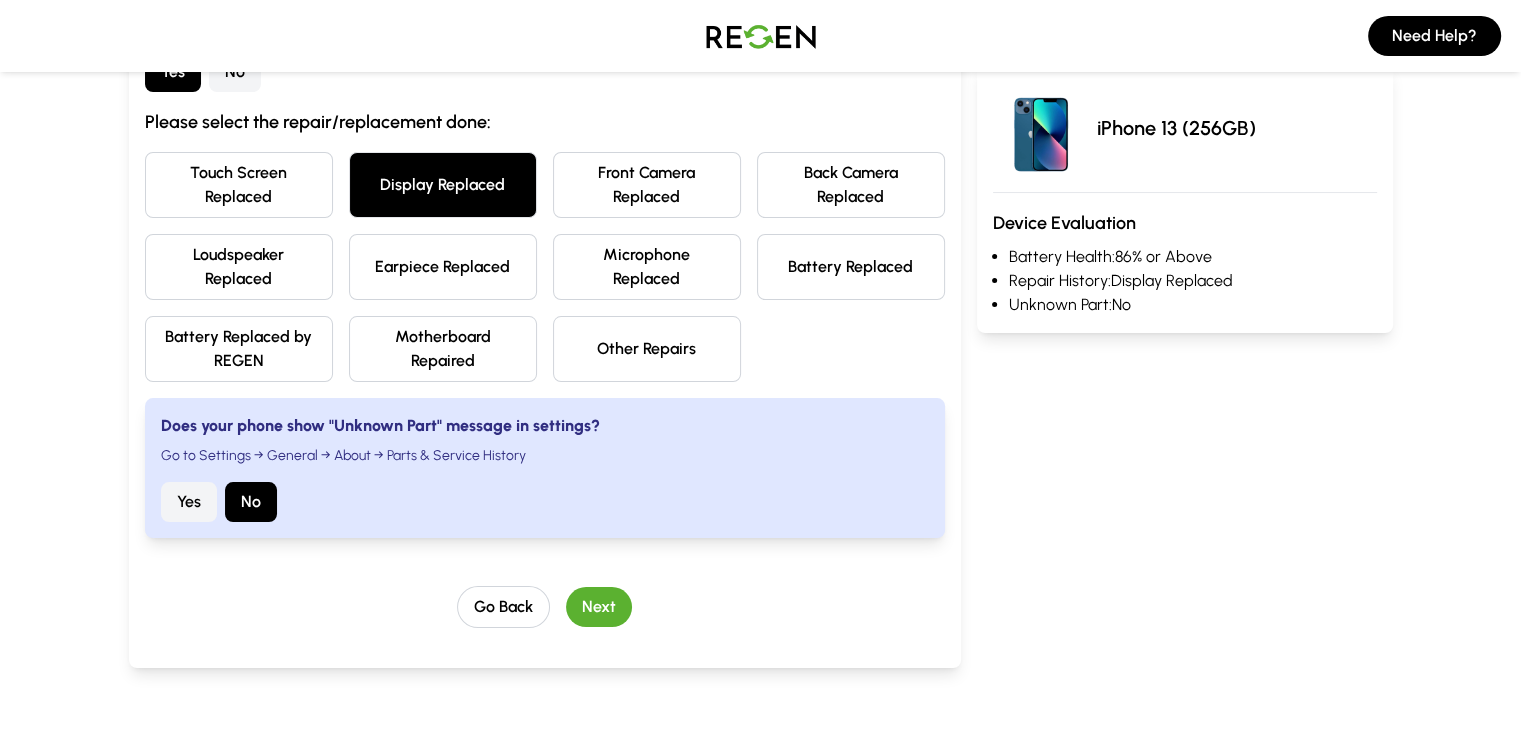 click on "Next" at bounding box center [599, 607] 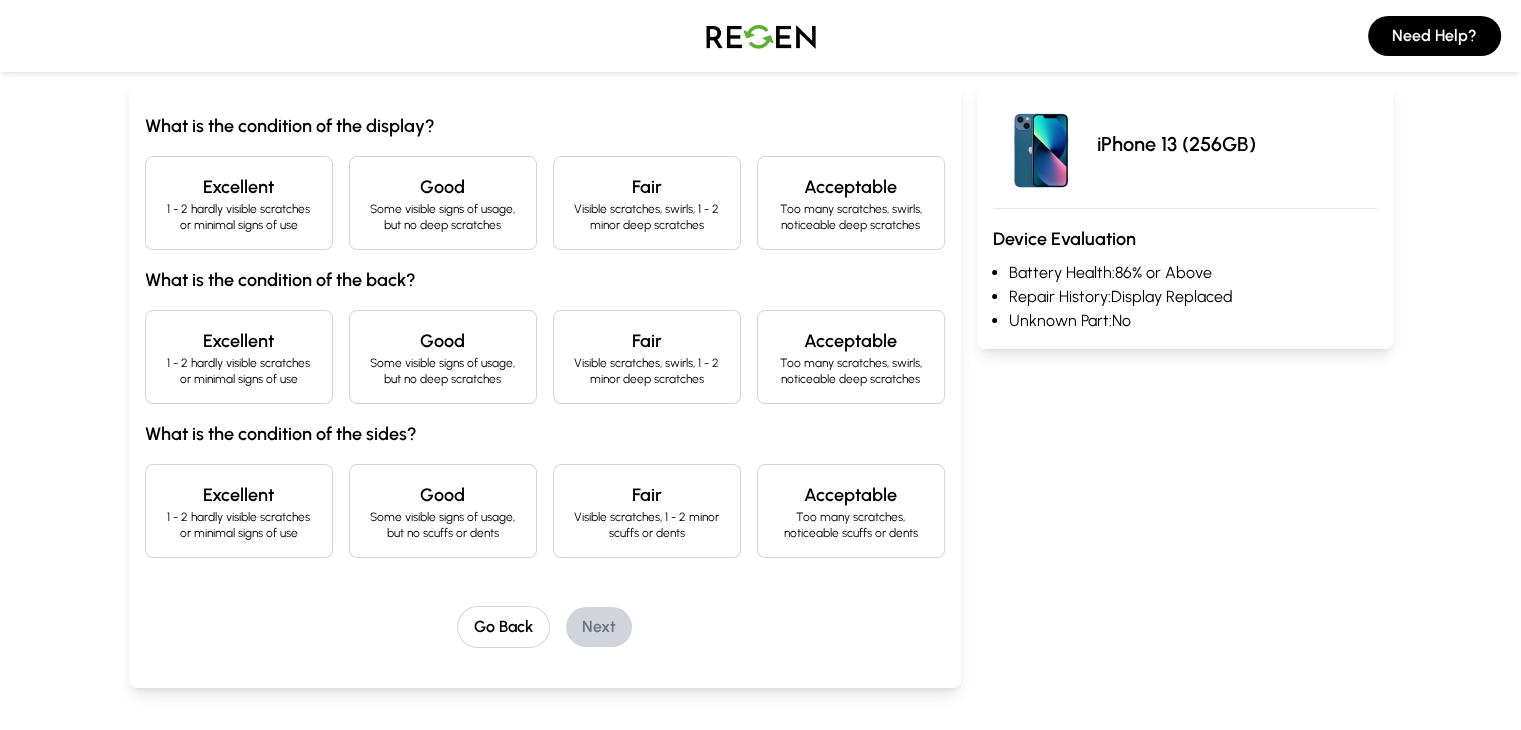 scroll, scrollTop: 100, scrollLeft: 0, axis: vertical 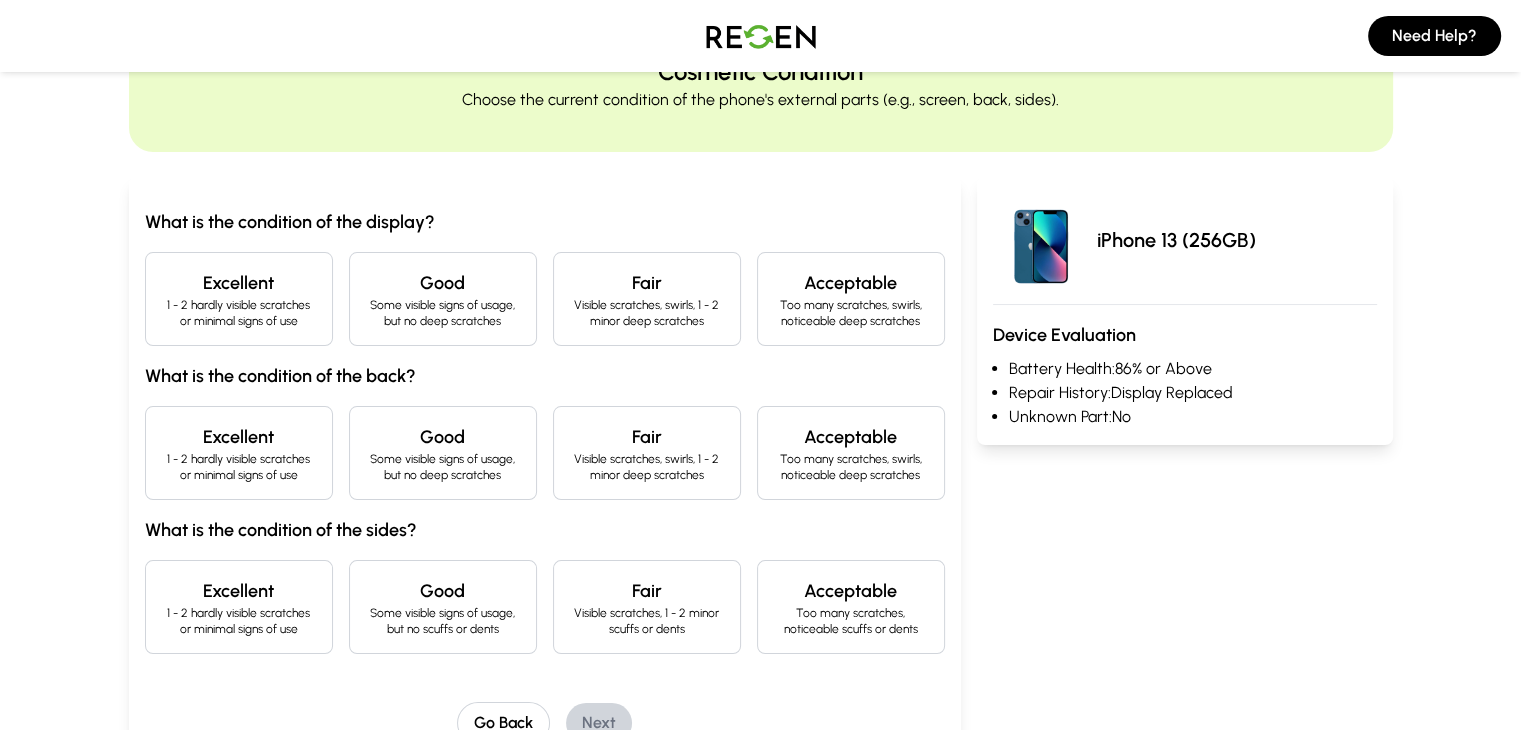 click on "Some visible signs of usage, but no deep scratches" at bounding box center [443, 313] 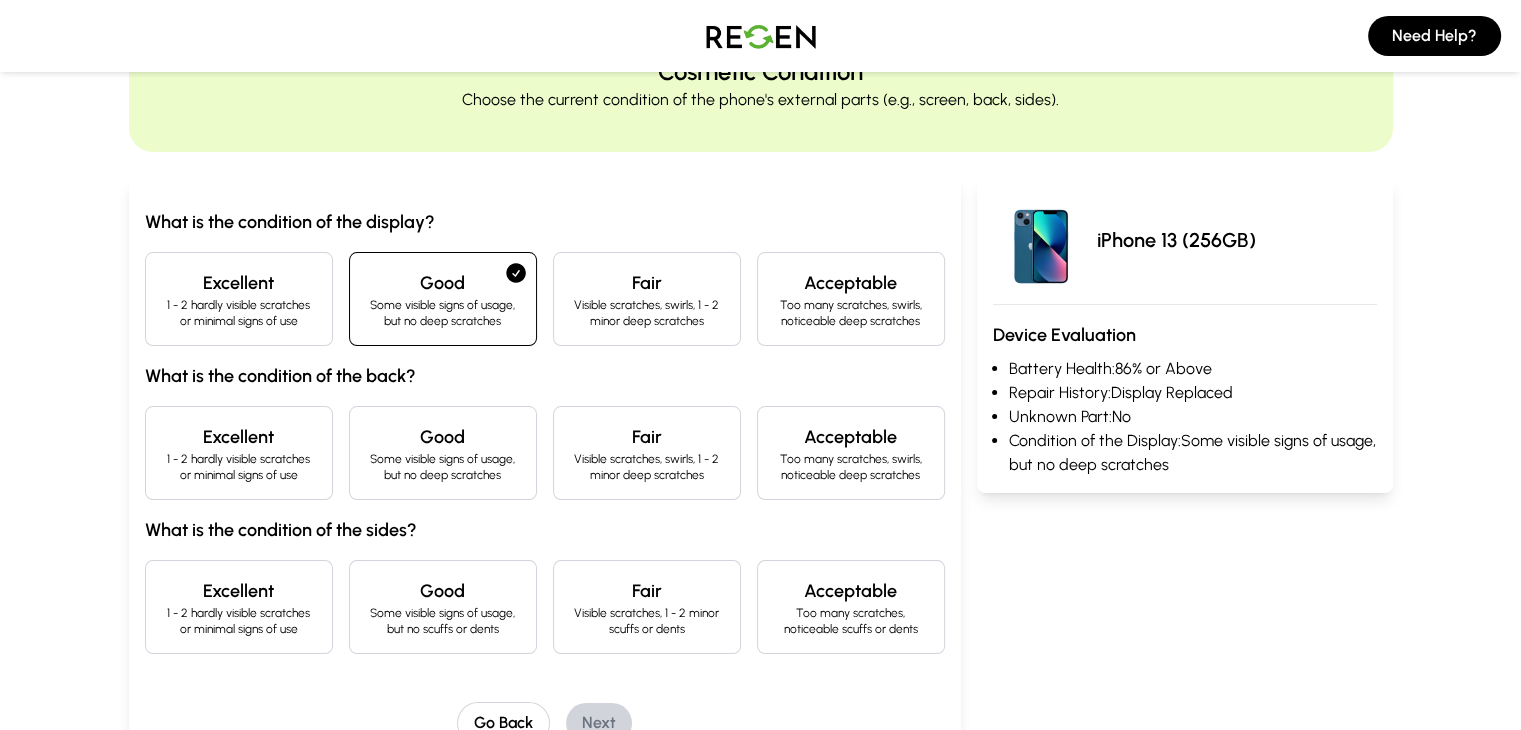 click on "Some visible signs of usage, but no deep scratches" at bounding box center (443, 467) 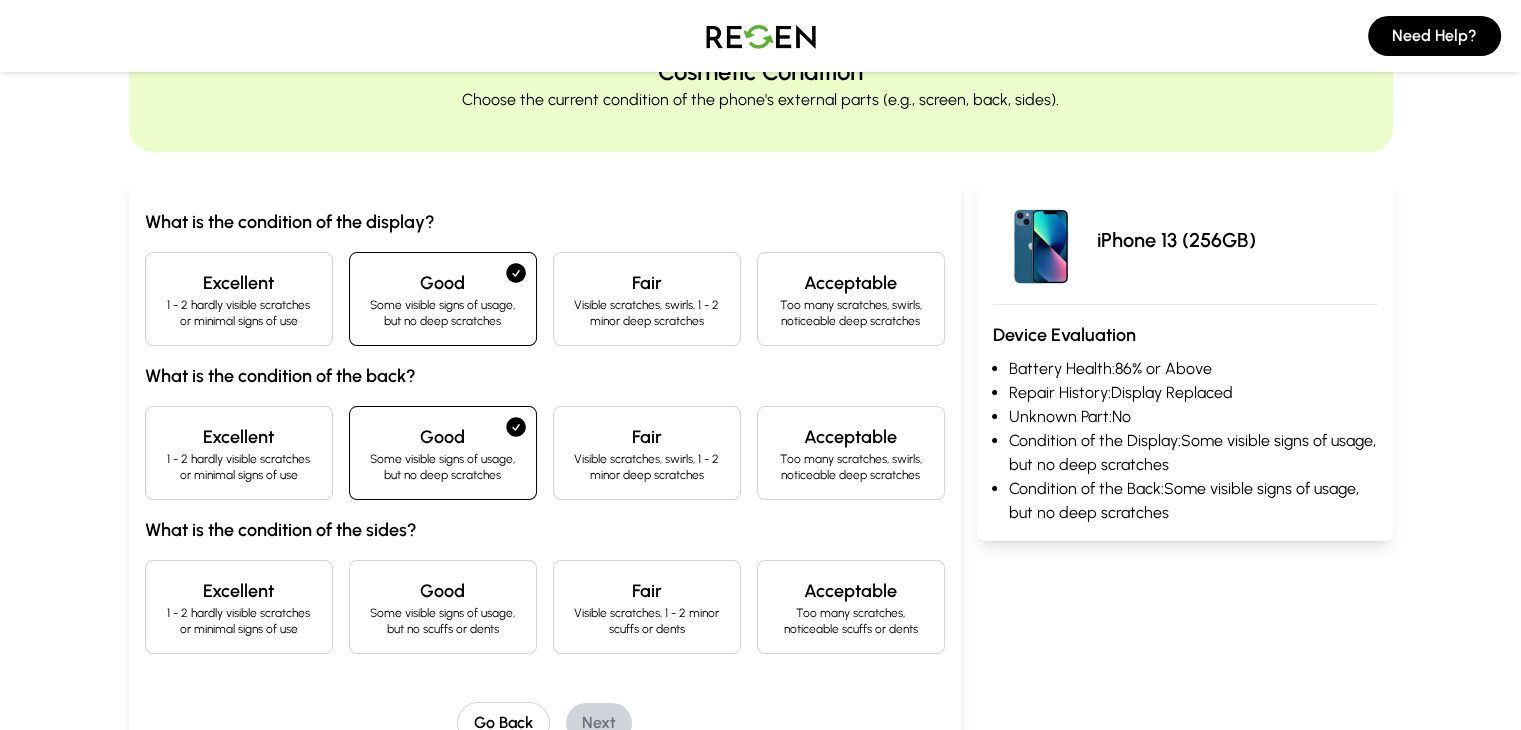 click on "Good Some visible signs of usage, but no scuffs or dents" at bounding box center [443, 607] 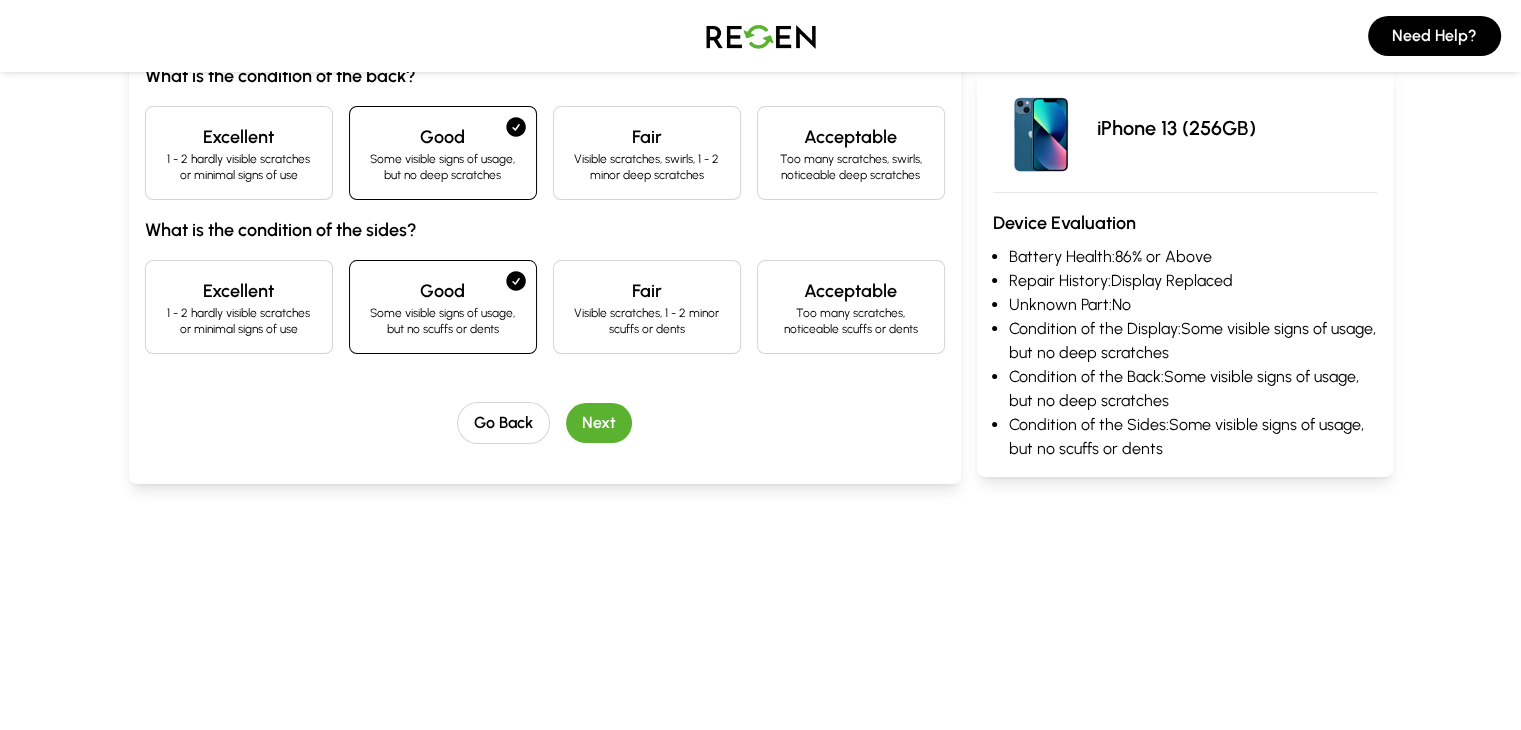 click on "Next" at bounding box center (599, 423) 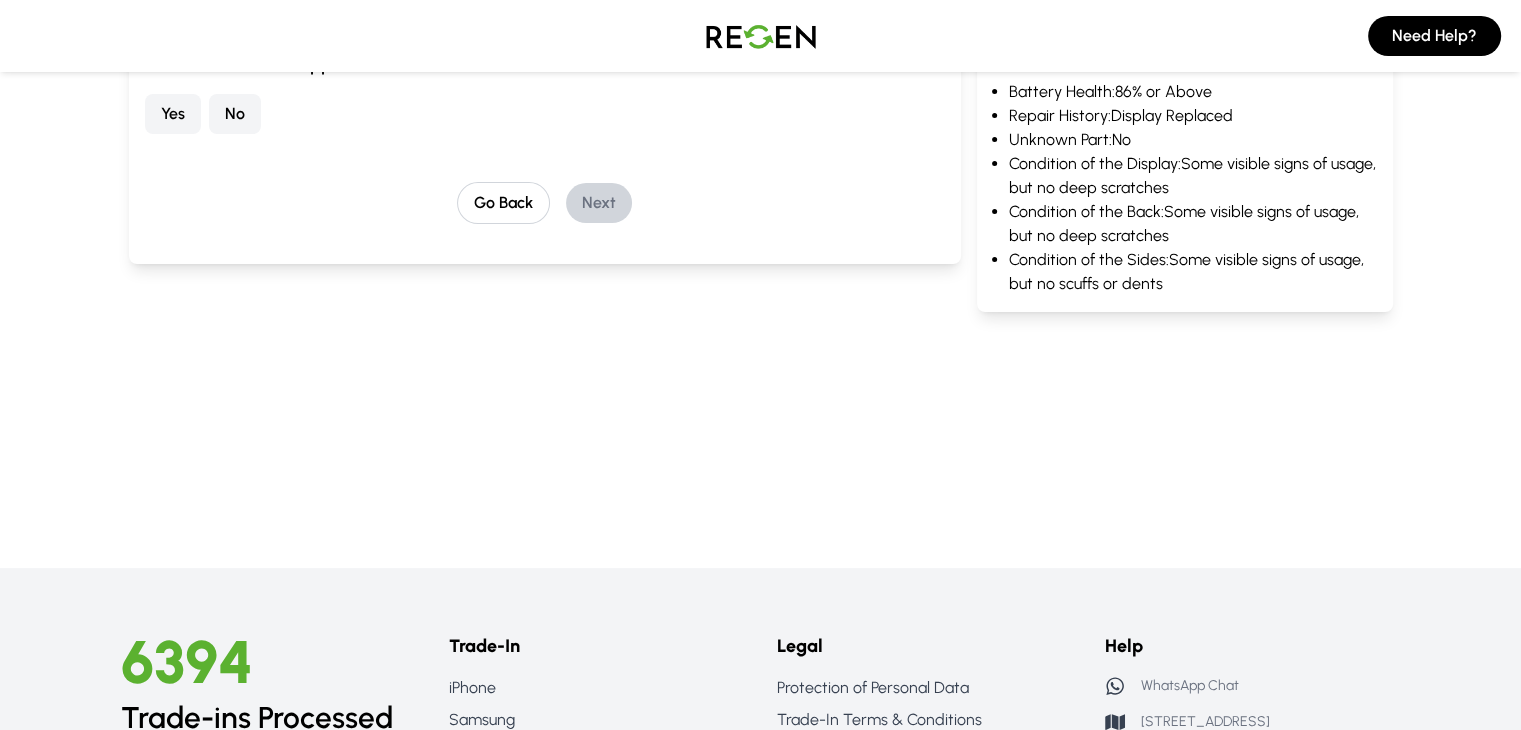 scroll, scrollTop: 156, scrollLeft: 0, axis: vertical 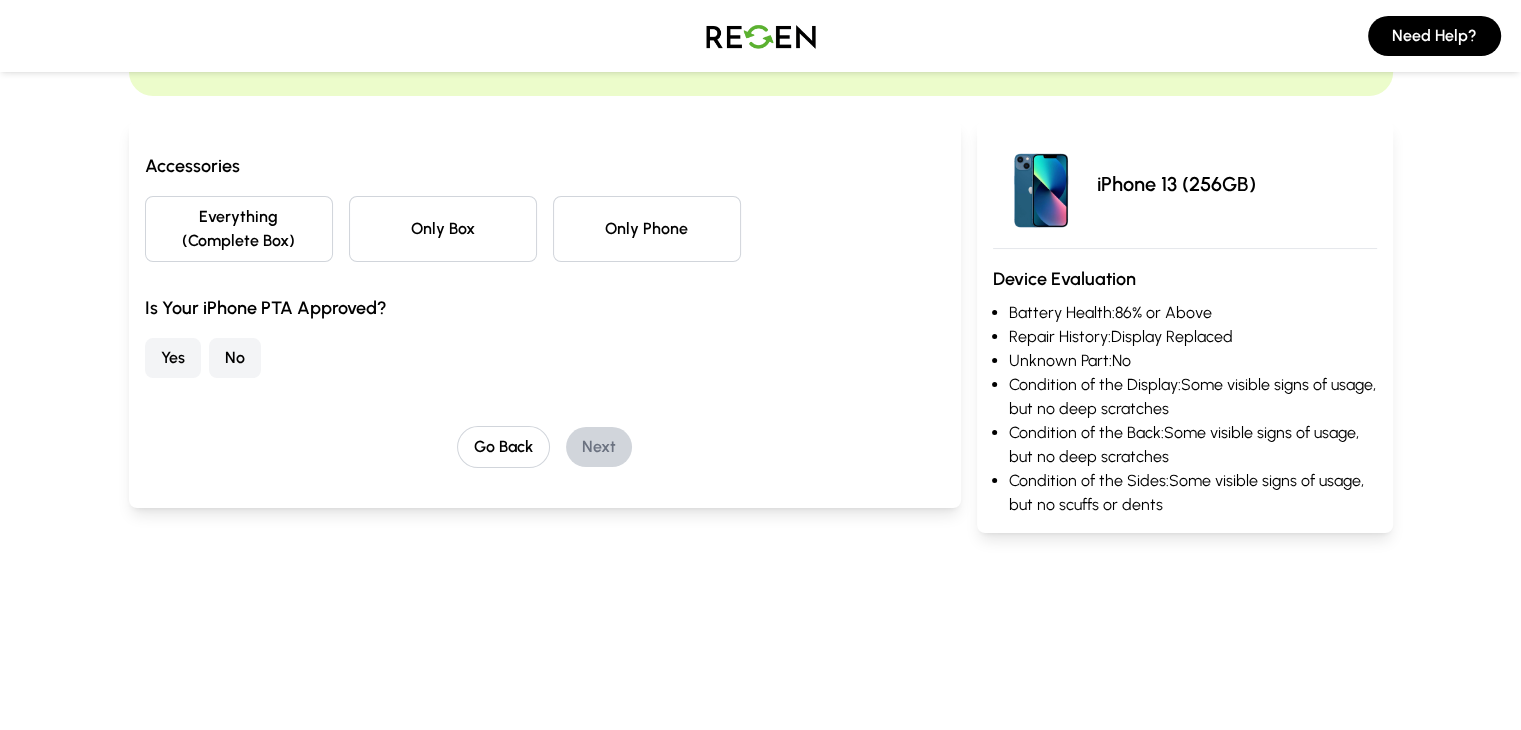 click on "Only Phone" at bounding box center [647, 229] 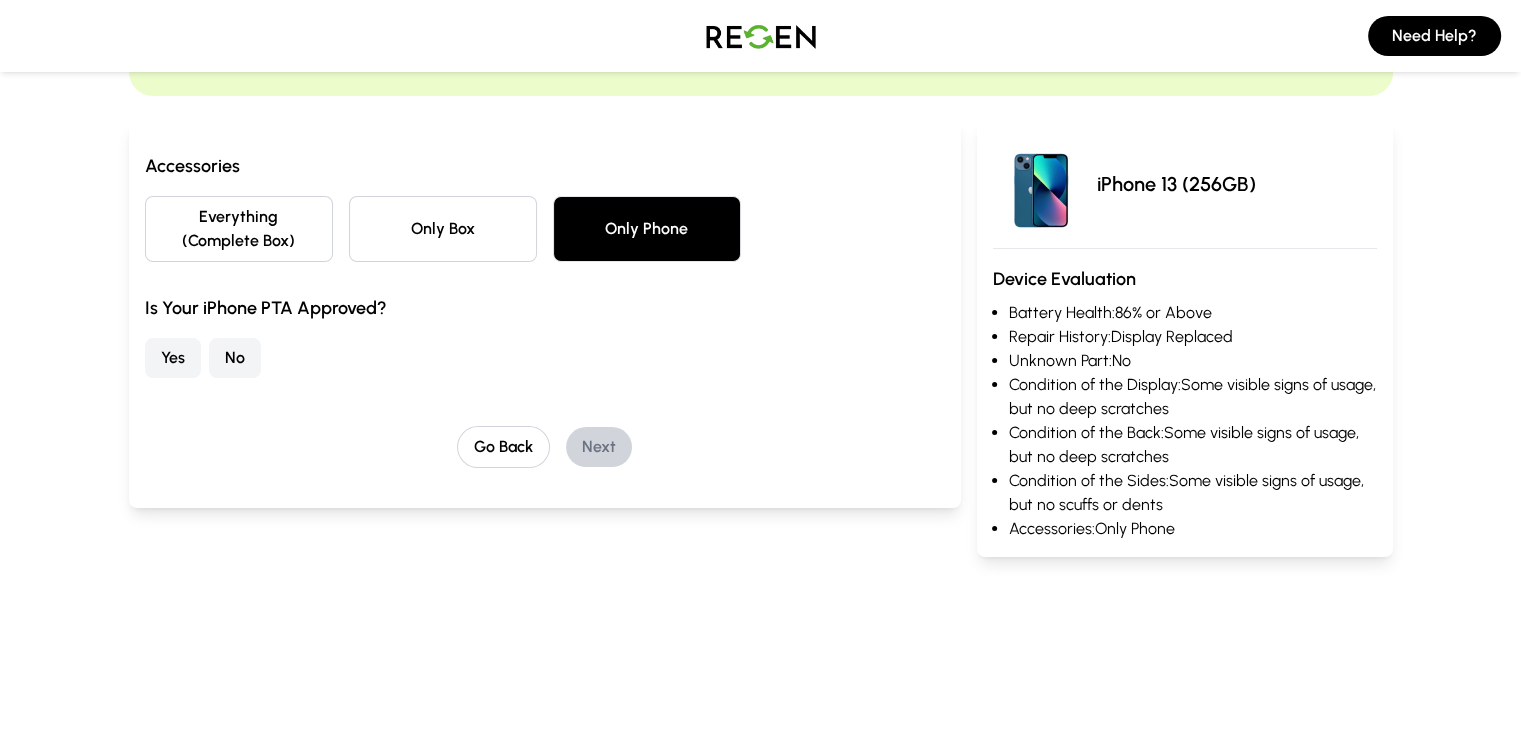 click on "Yes" at bounding box center [173, 358] 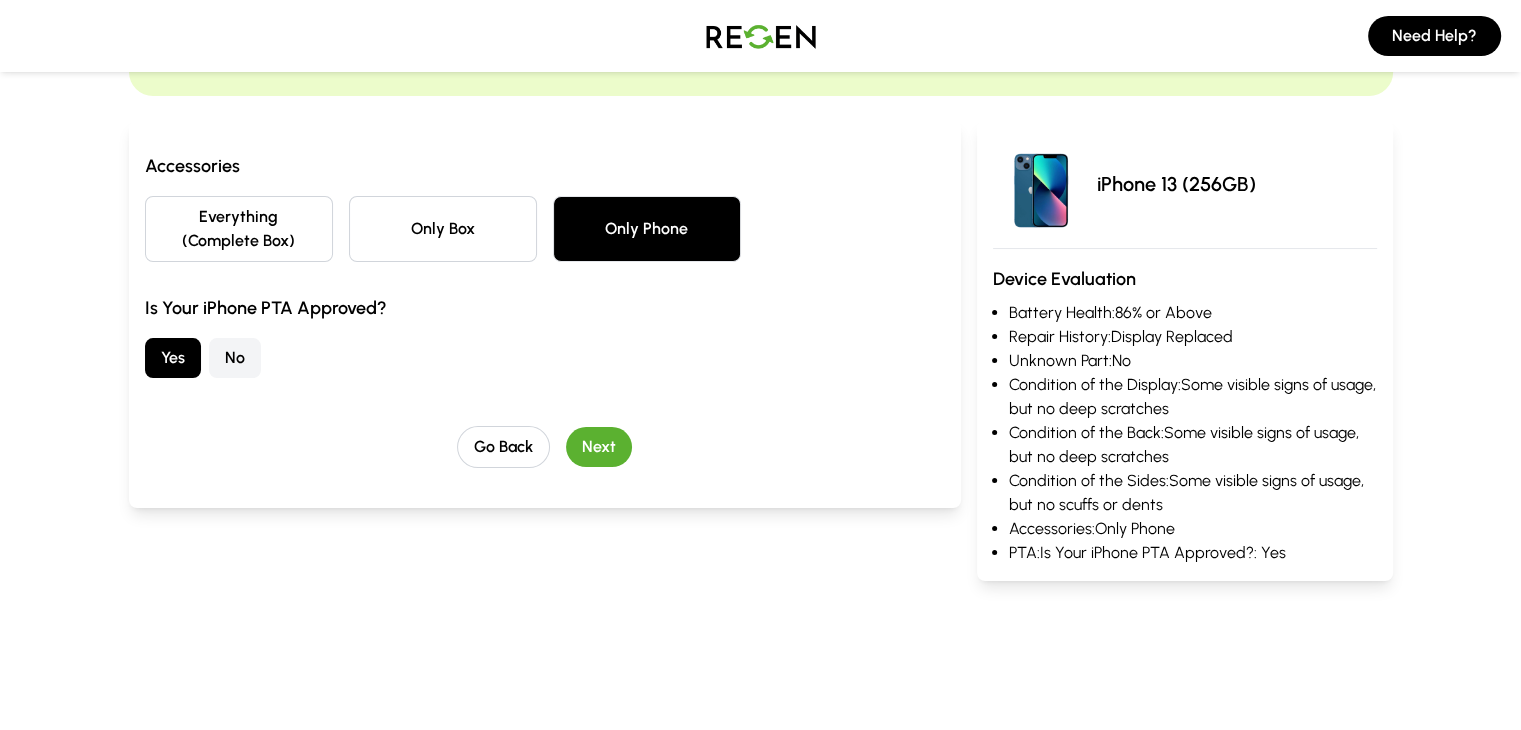 click on "Next" at bounding box center (599, 447) 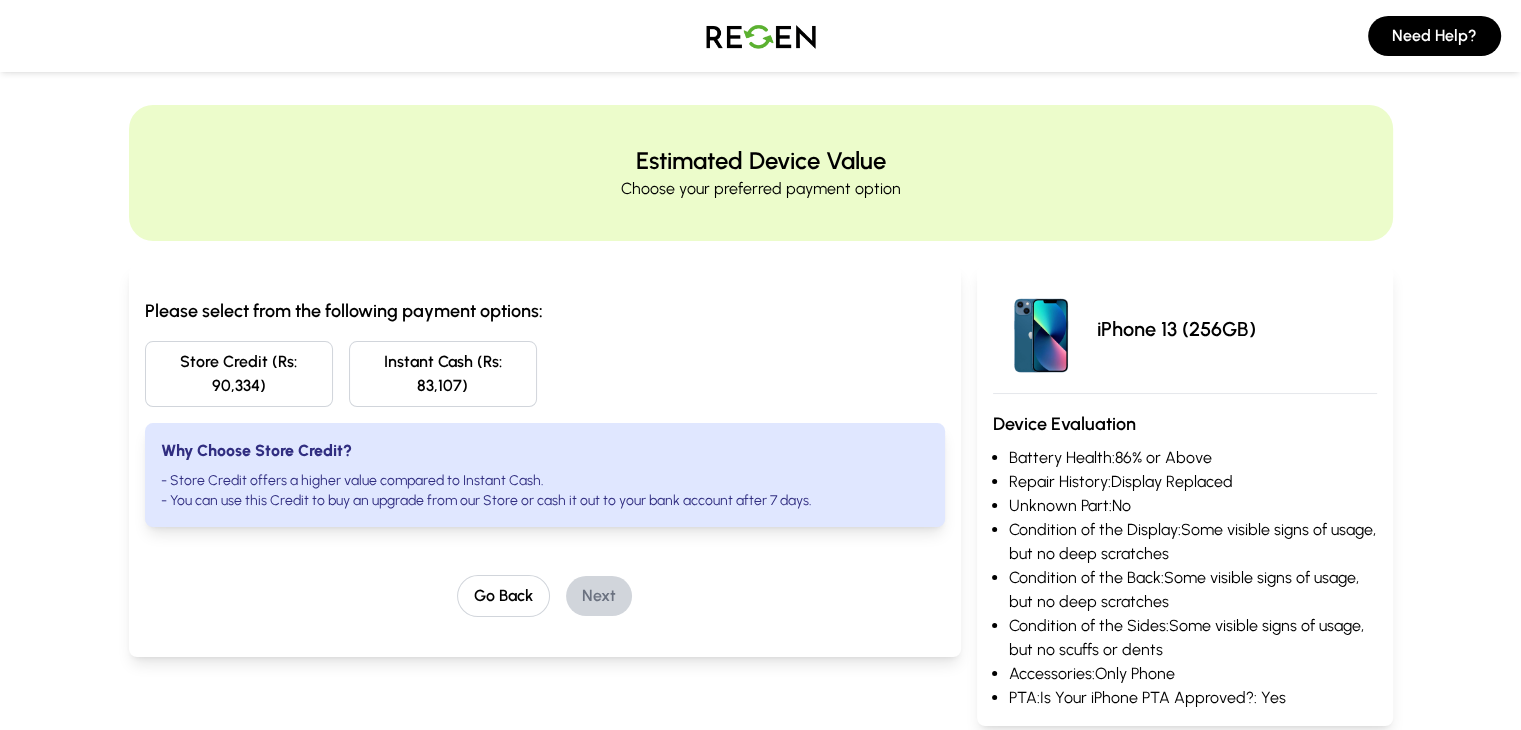 scroll, scrollTop: 0, scrollLeft: 0, axis: both 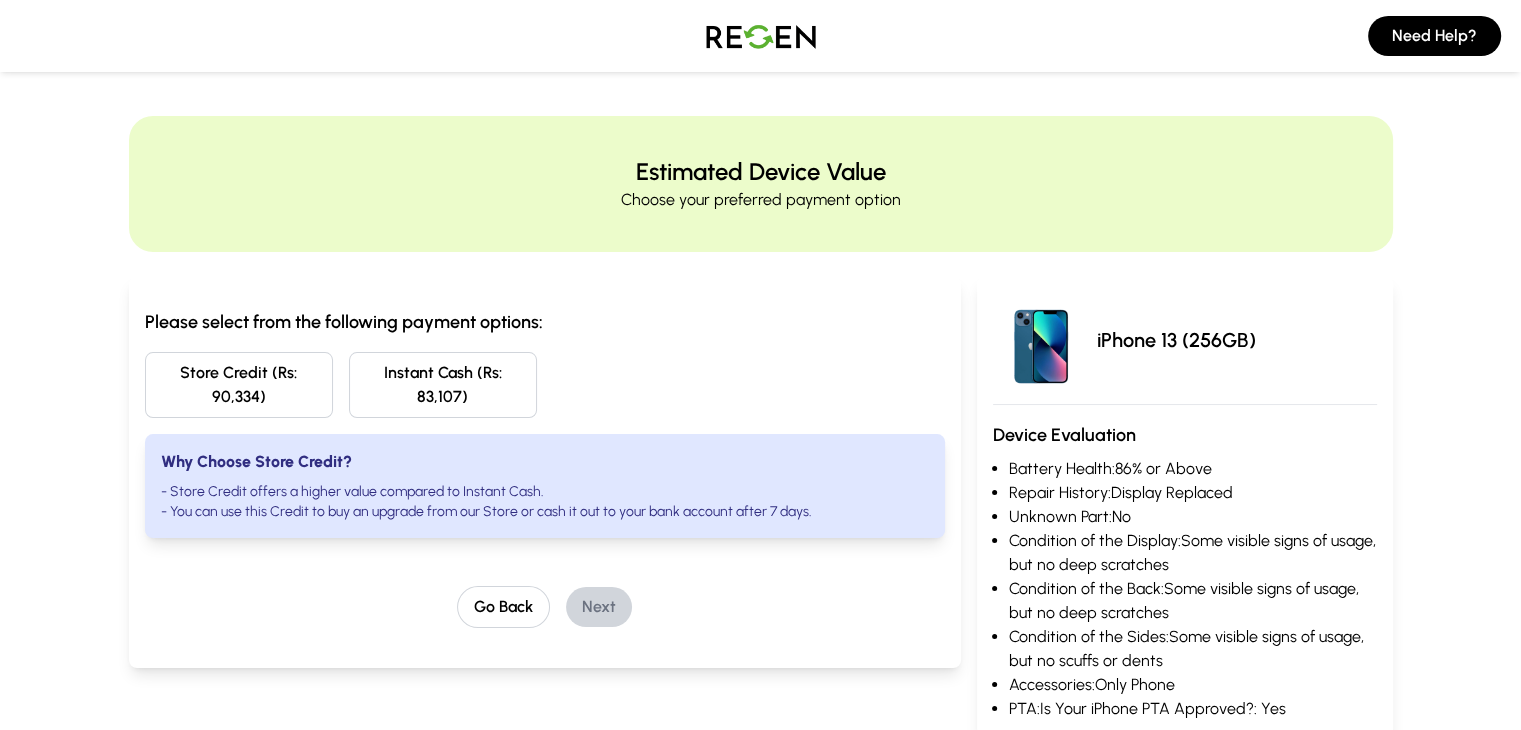 click on "Store Credit (Rs: 90,334)" at bounding box center [239, 385] 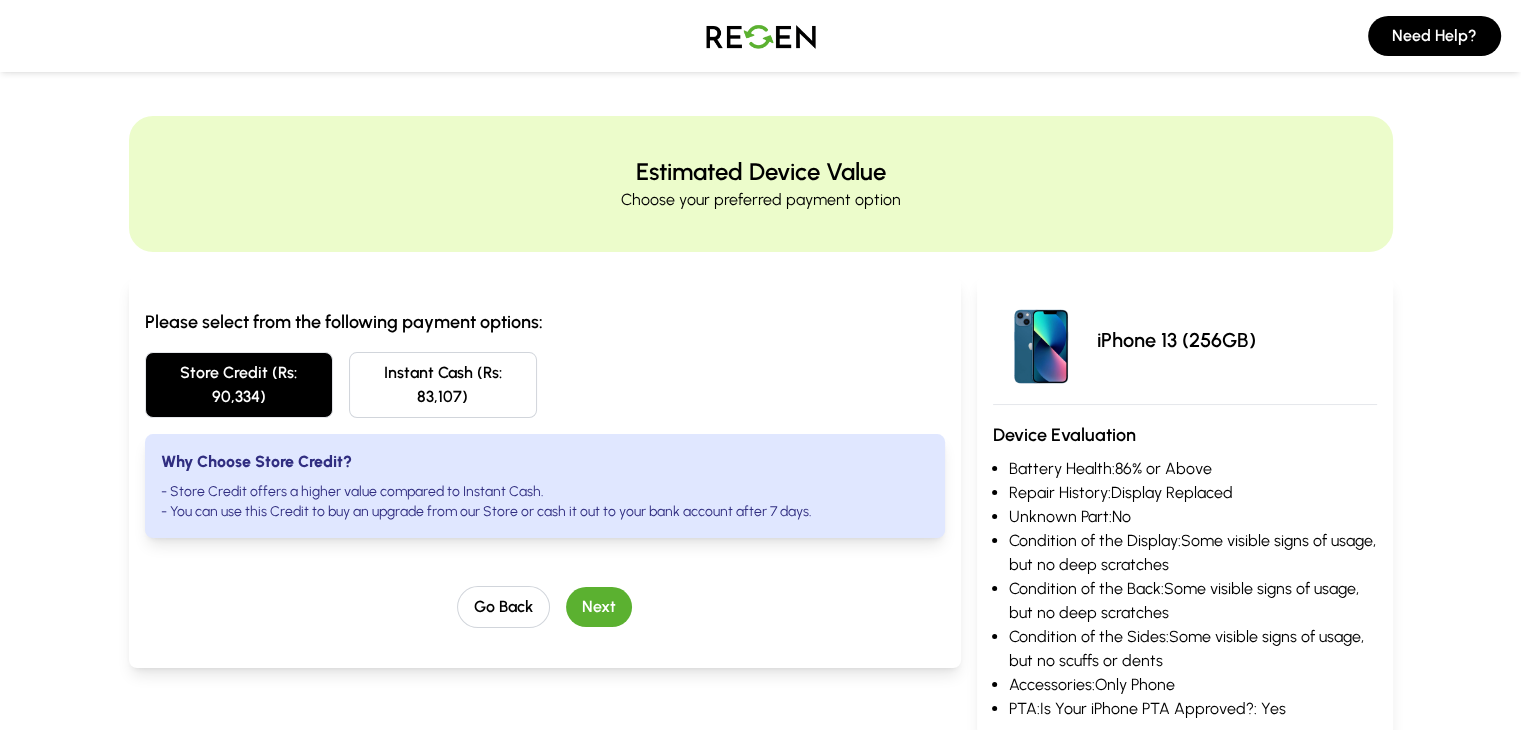 click on "Next" at bounding box center [599, 607] 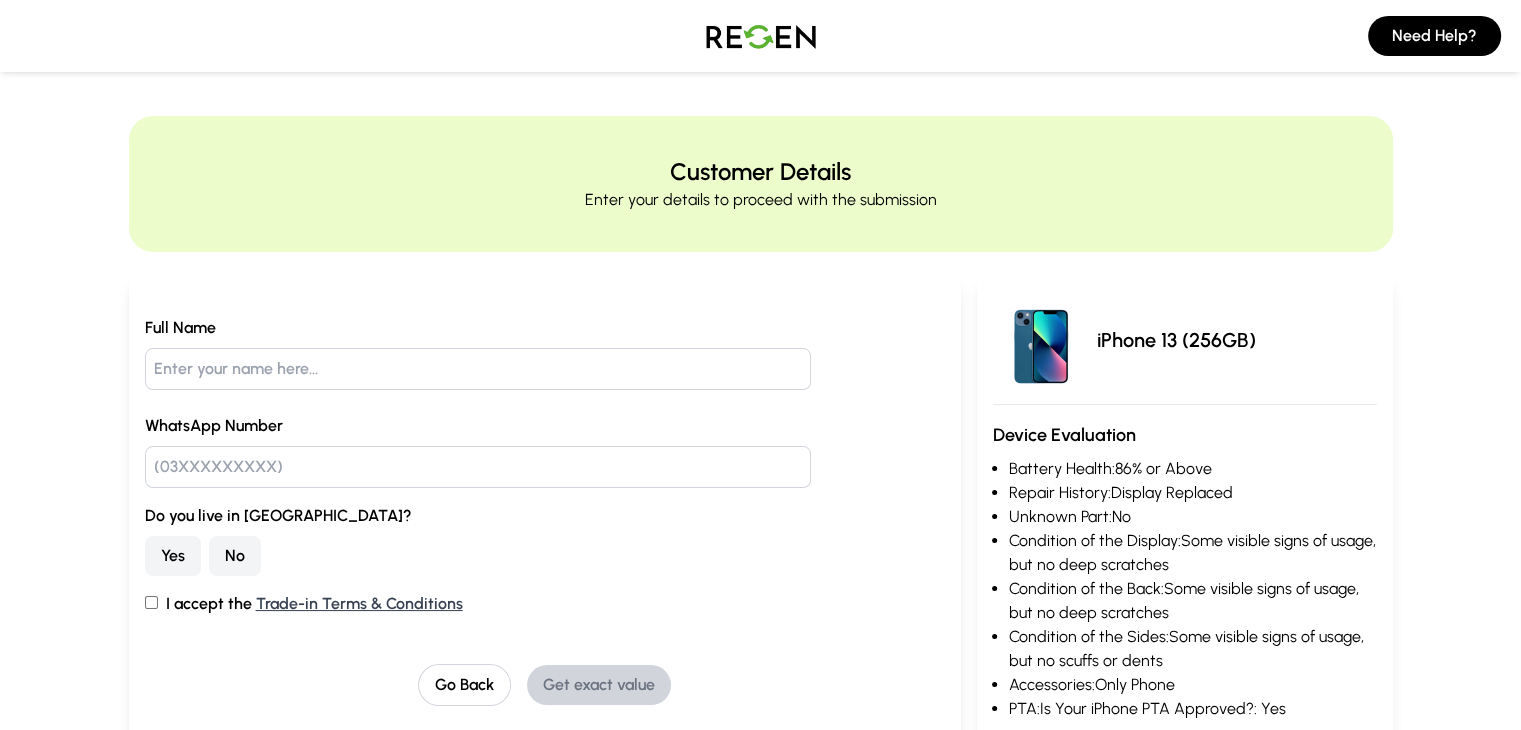 click at bounding box center [761, 36] 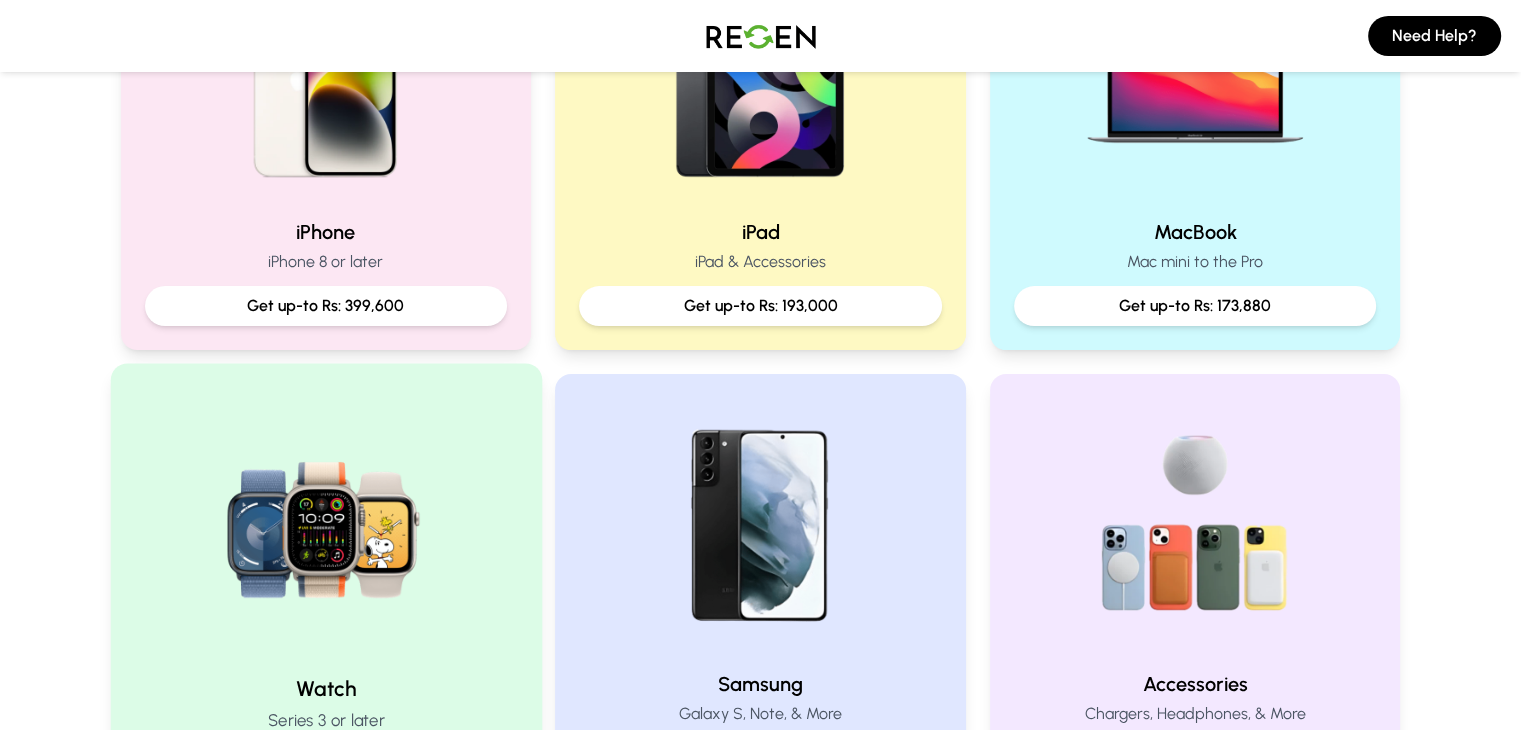 scroll, scrollTop: 400, scrollLeft: 0, axis: vertical 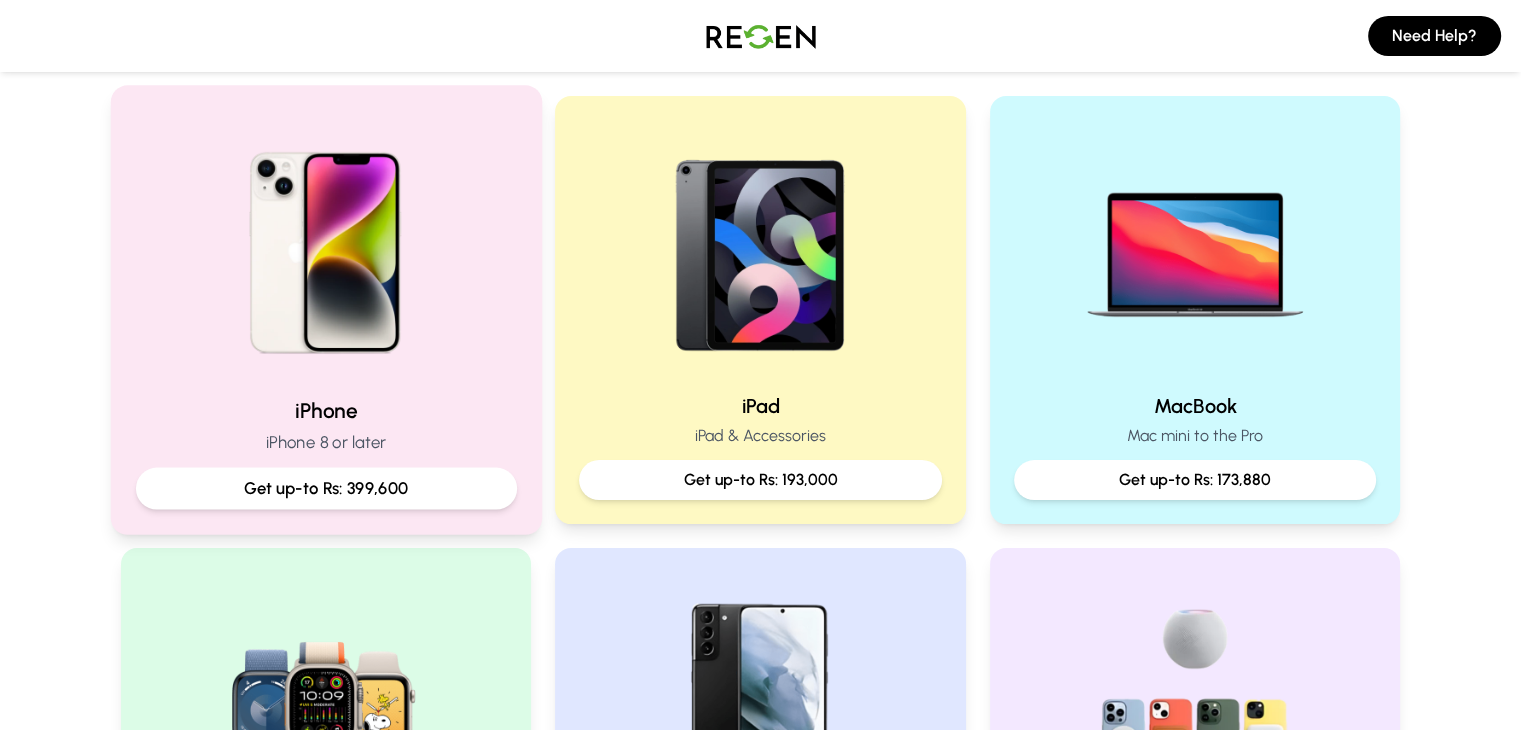 click at bounding box center (325, 245) 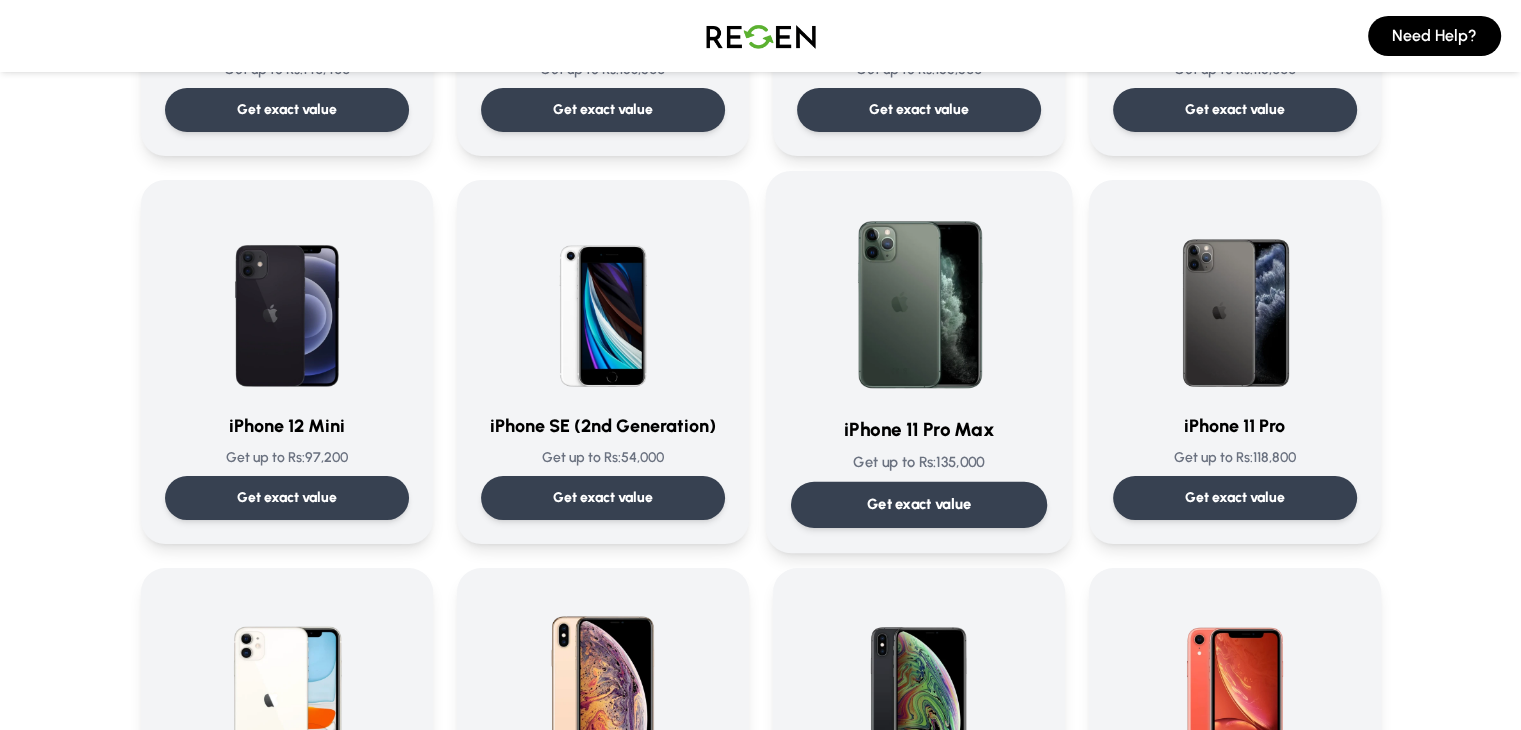 scroll, scrollTop: 1600, scrollLeft: 0, axis: vertical 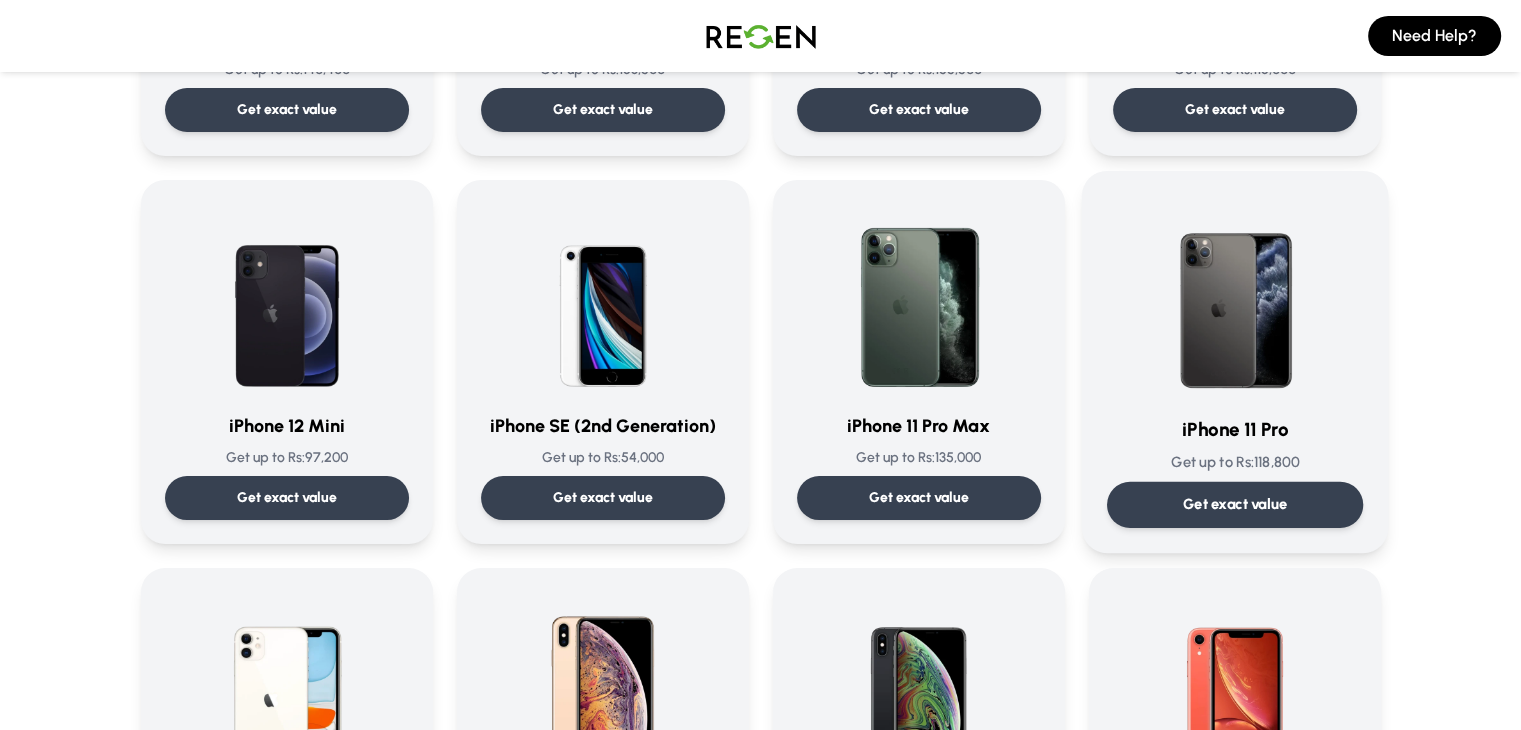 click at bounding box center [1235, 297] 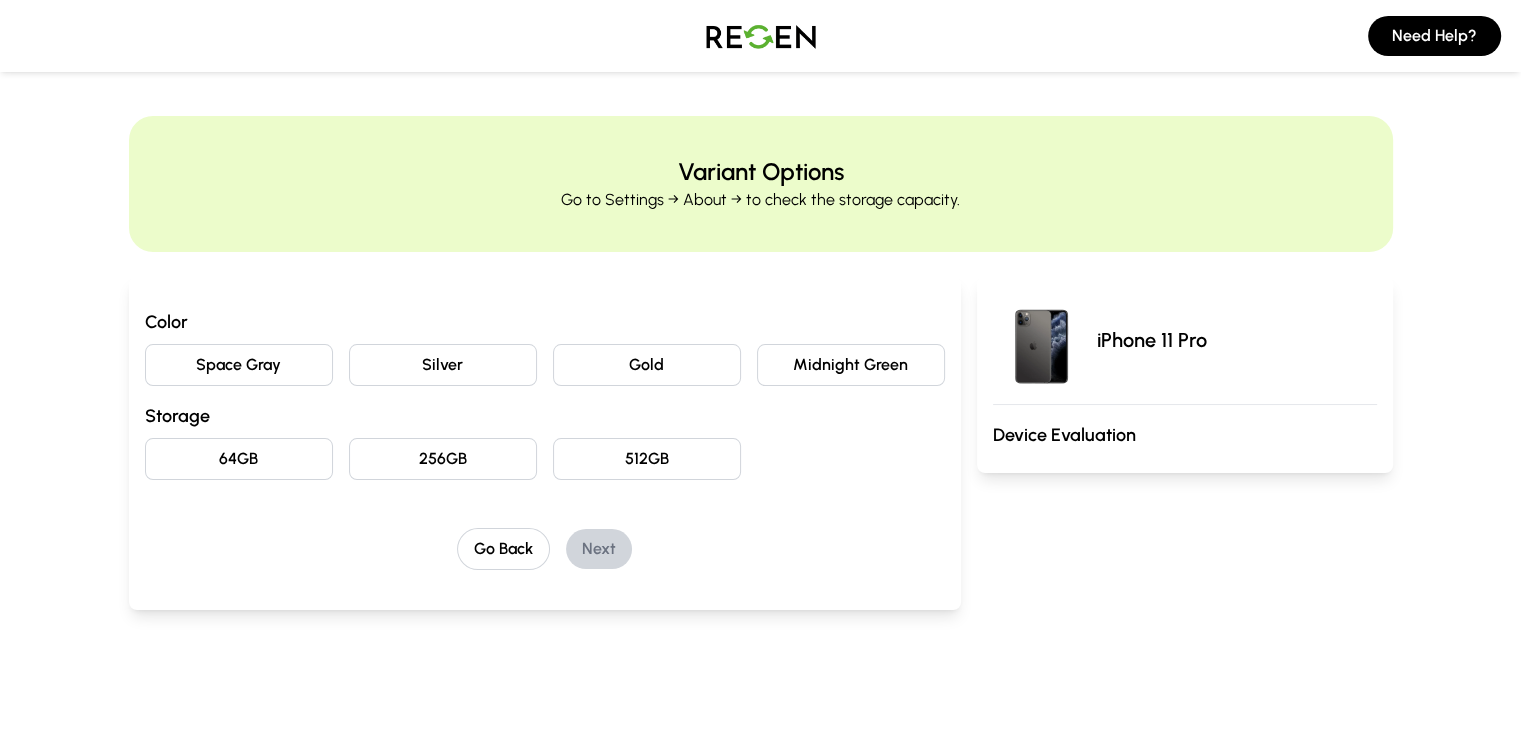 click on "Silver" at bounding box center [443, 365] 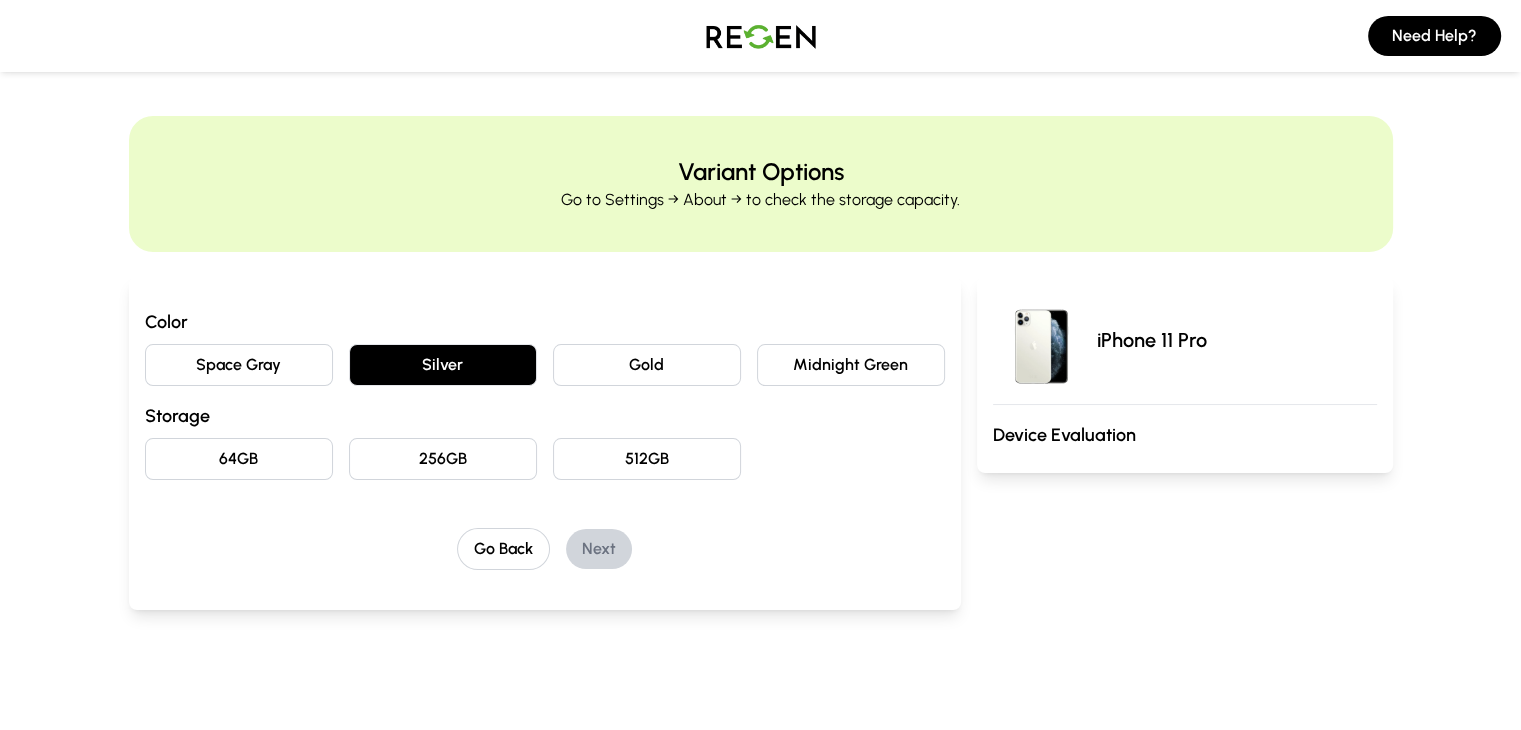 click on "256GB" at bounding box center (443, 459) 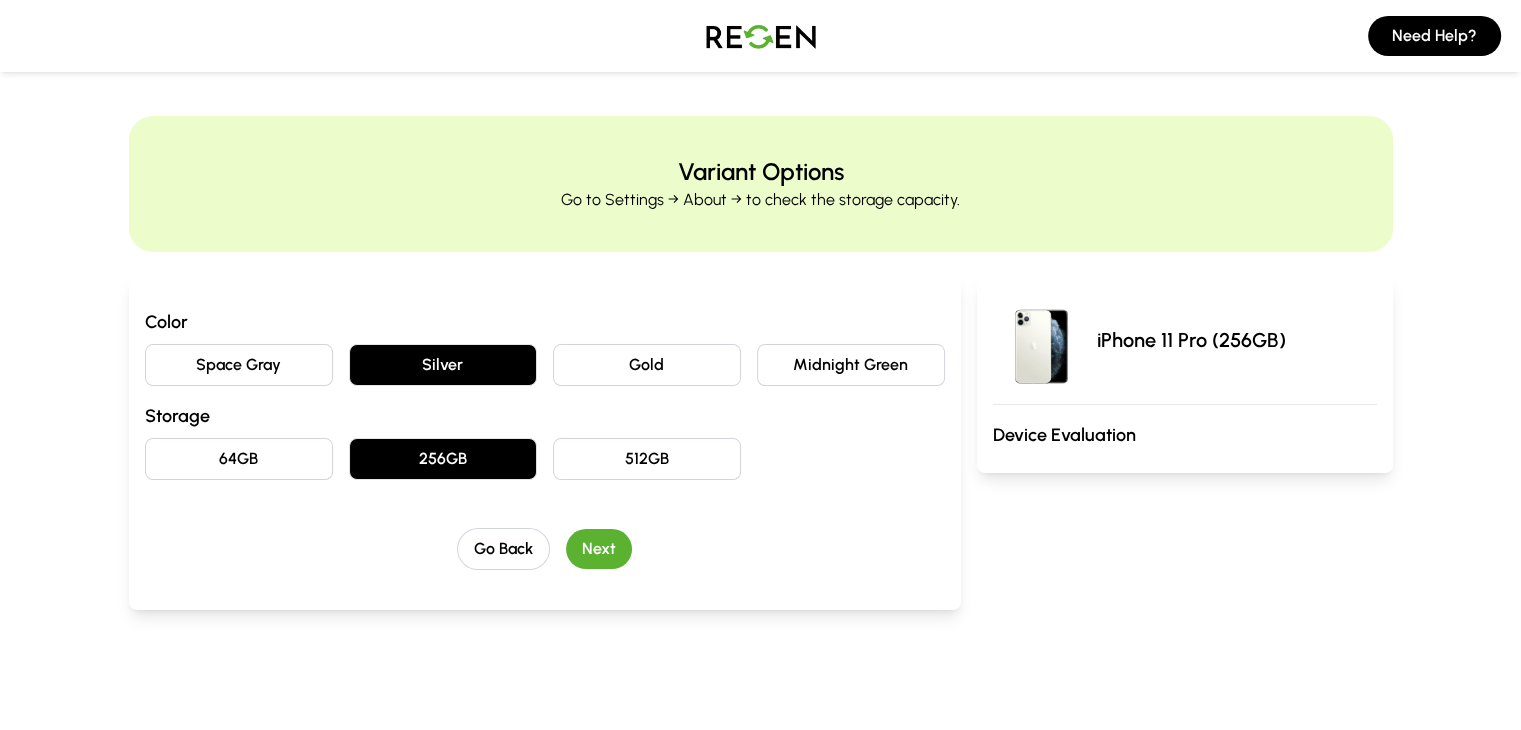 click on "Next" at bounding box center [599, 549] 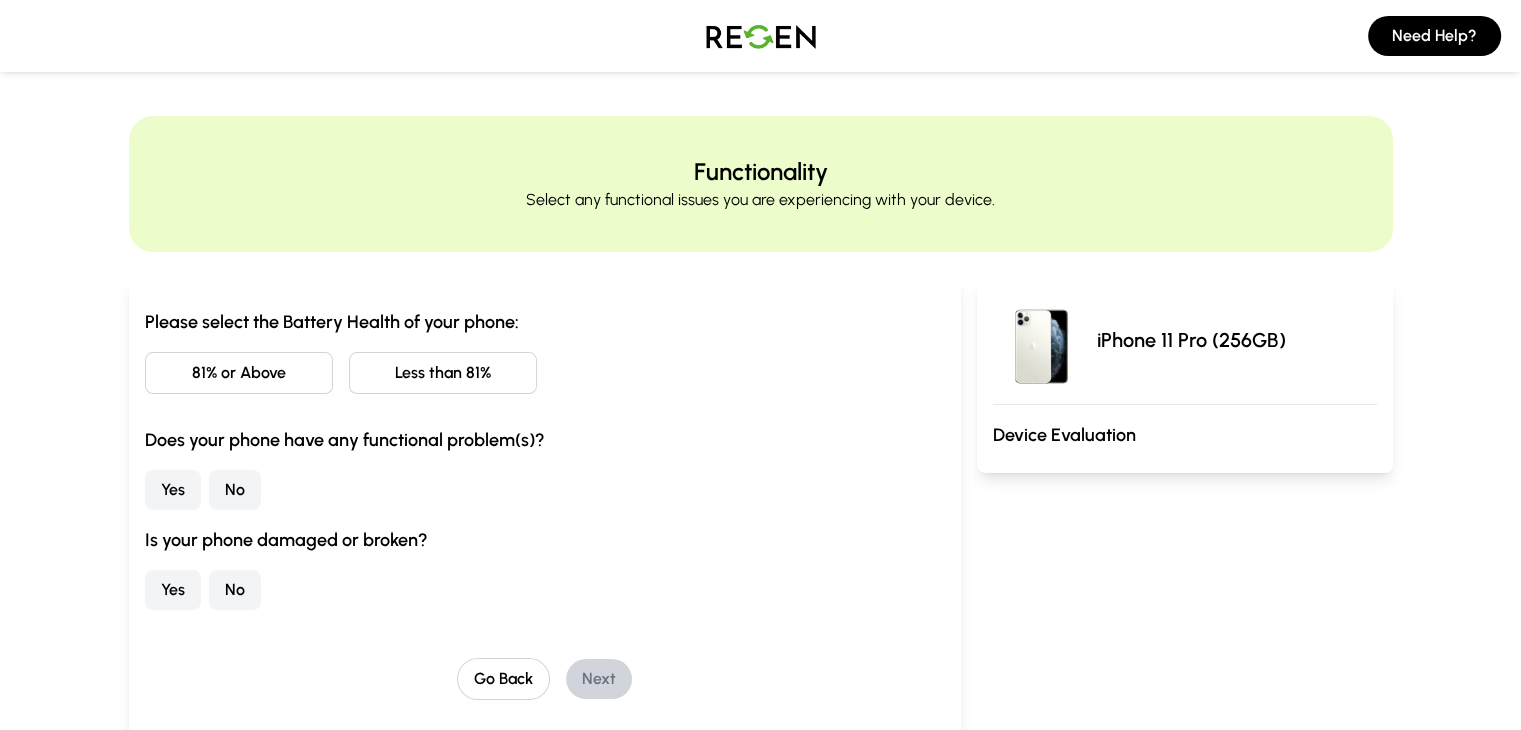 click on "Less than 81%" at bounding box center (443, 373) 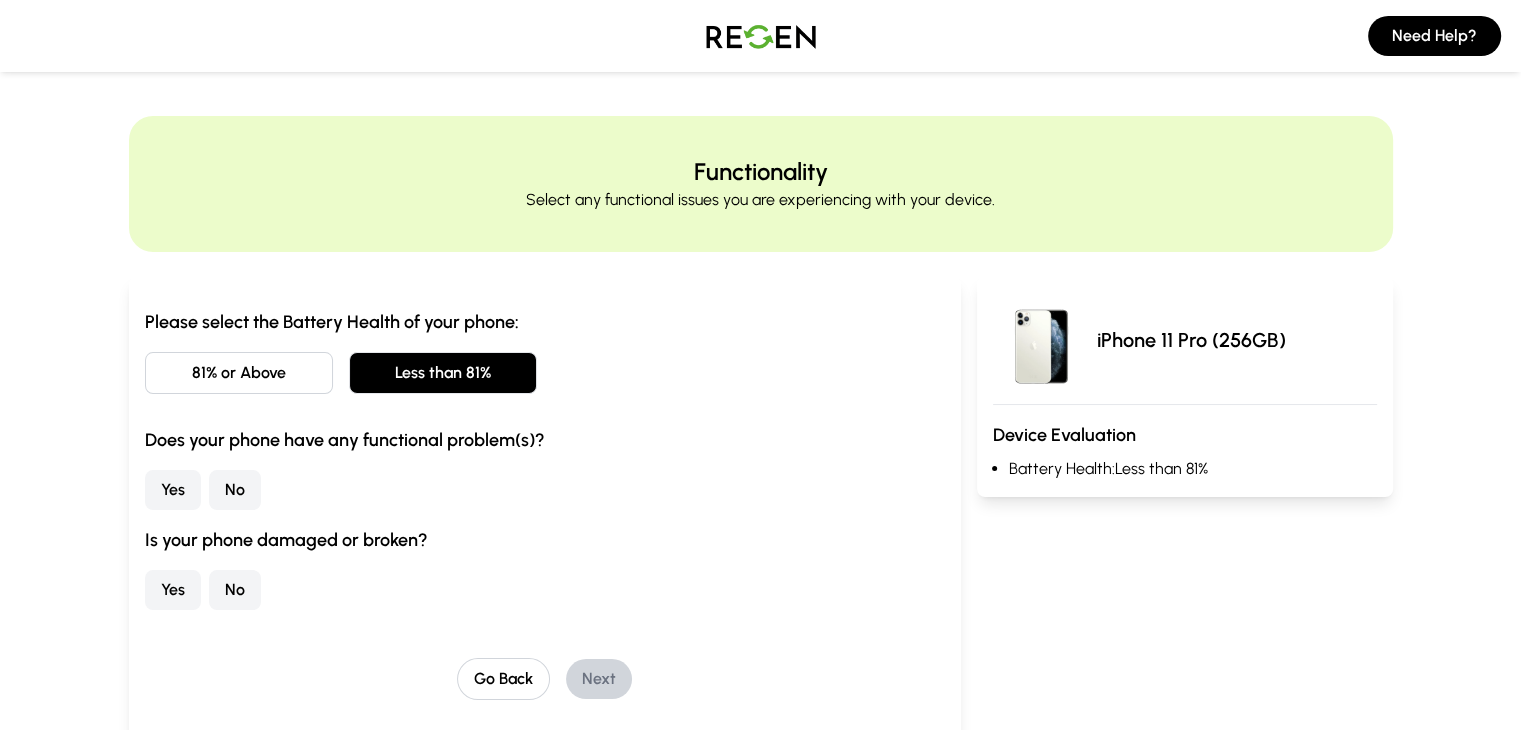 click on "Yes" at bounding box center [173, 490] 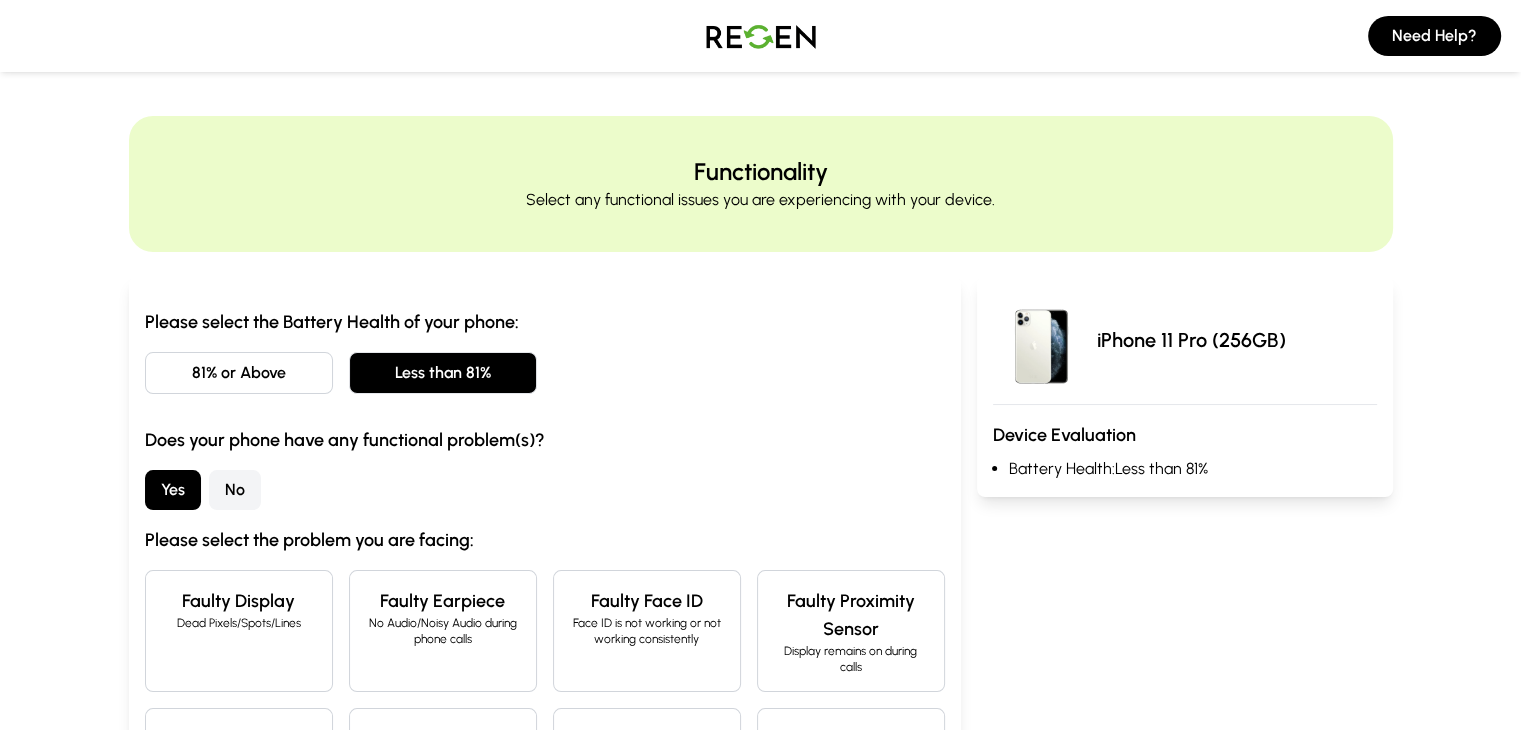 click on "No" at bounding box center (235, 490) 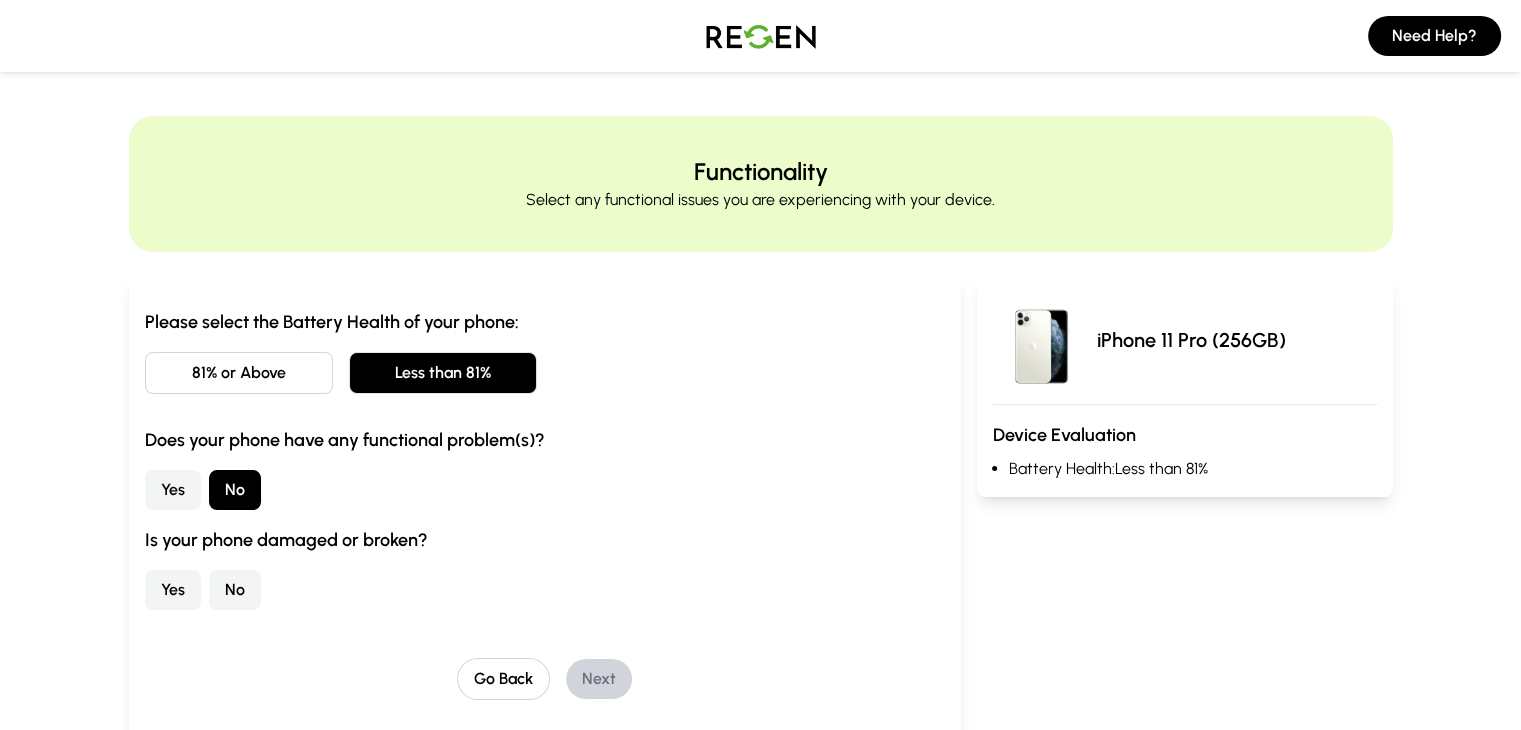 click on "No" at bounding box center (235, 590) 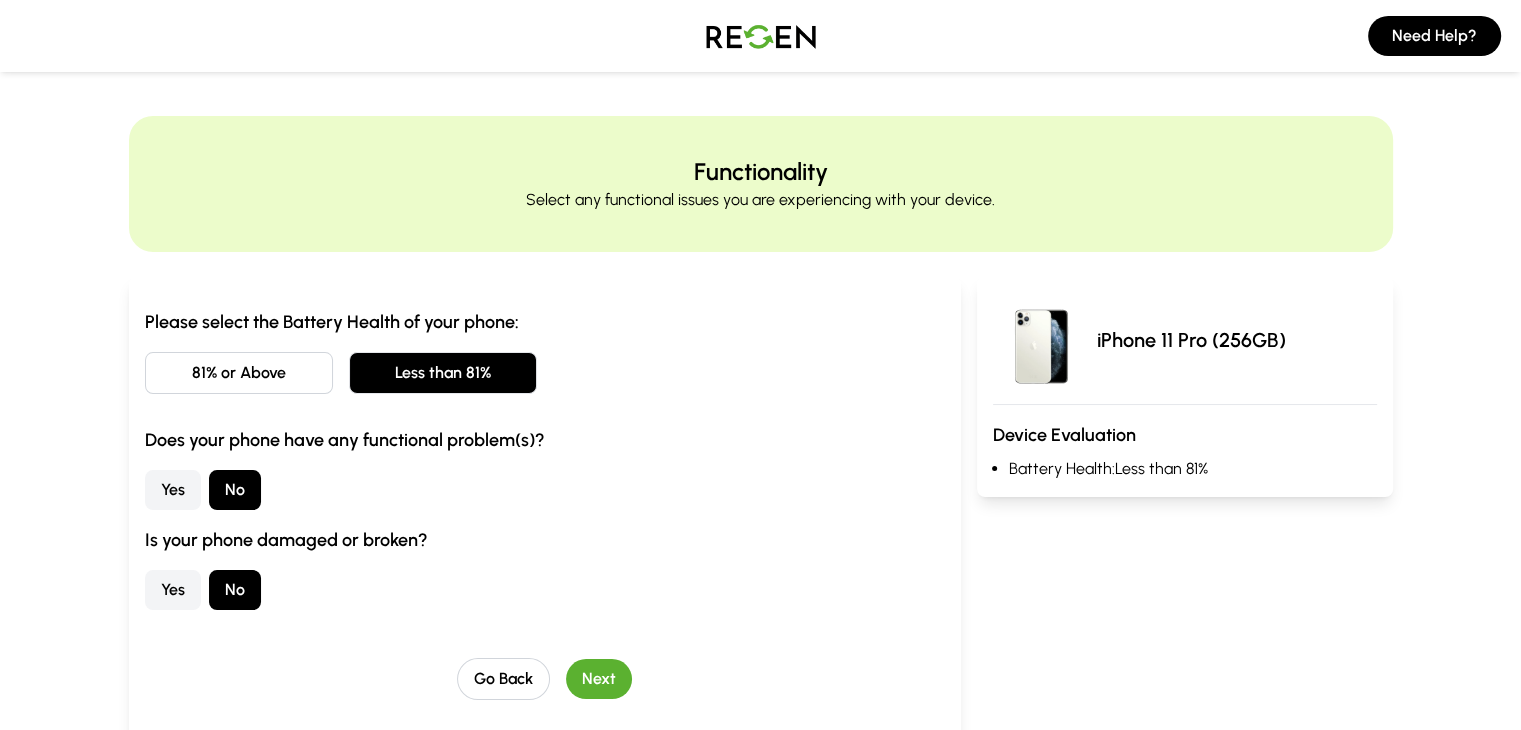 click on "Next" at bounding box center (599, 679) 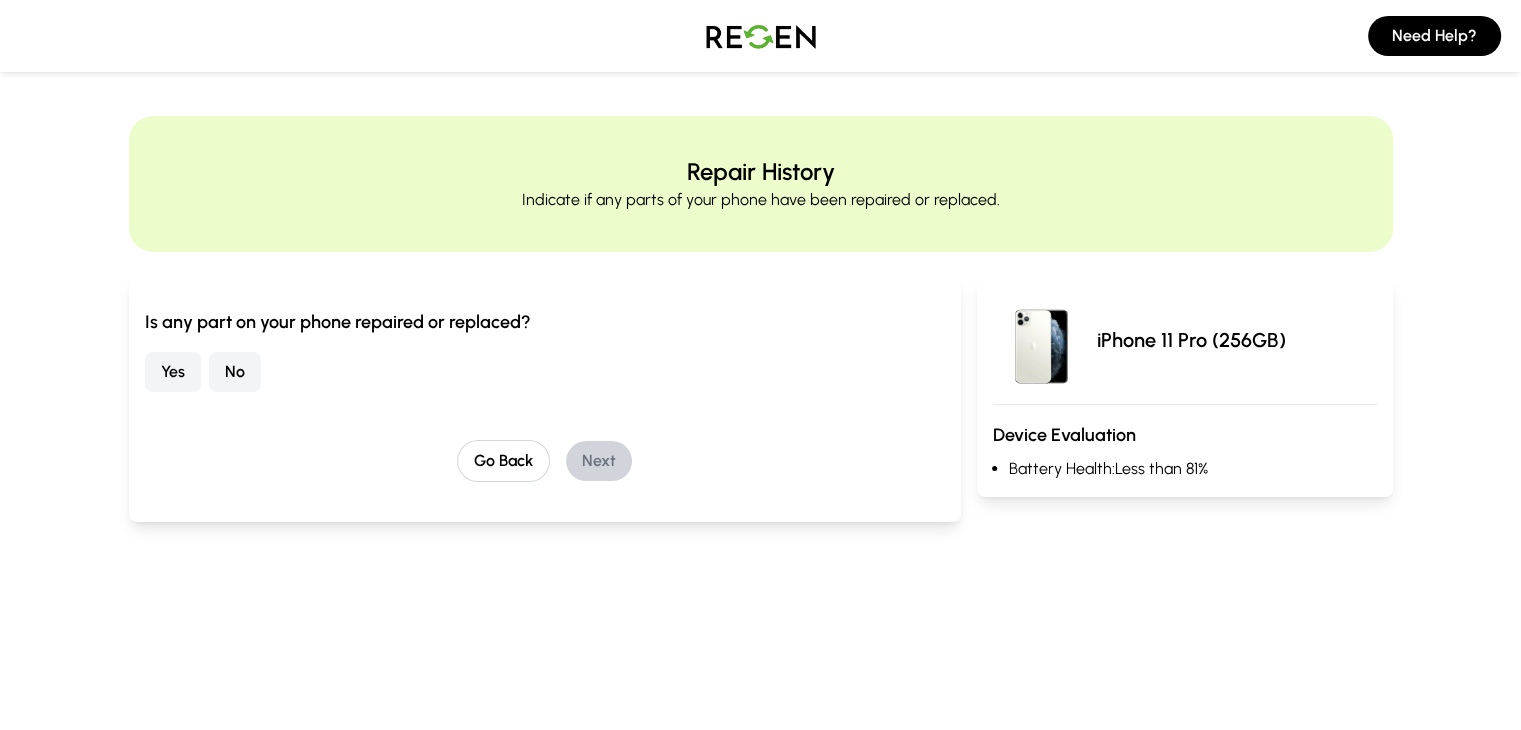 click on "Is any part on your phone repaired or replaced? Yes No" at bounding box center [545, 350] 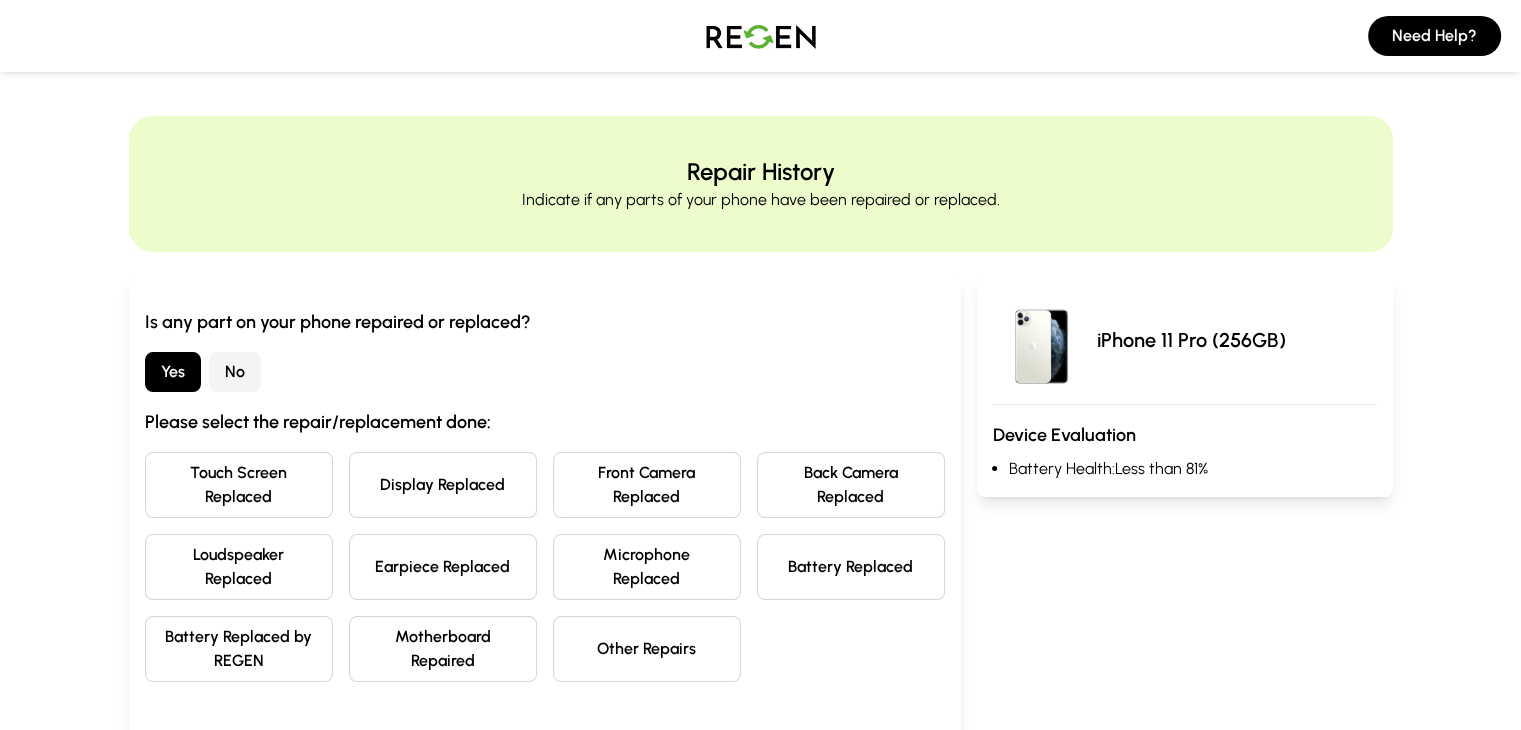 scroll, scrollTop: 100, scrollLeft: 0, axis: vertical 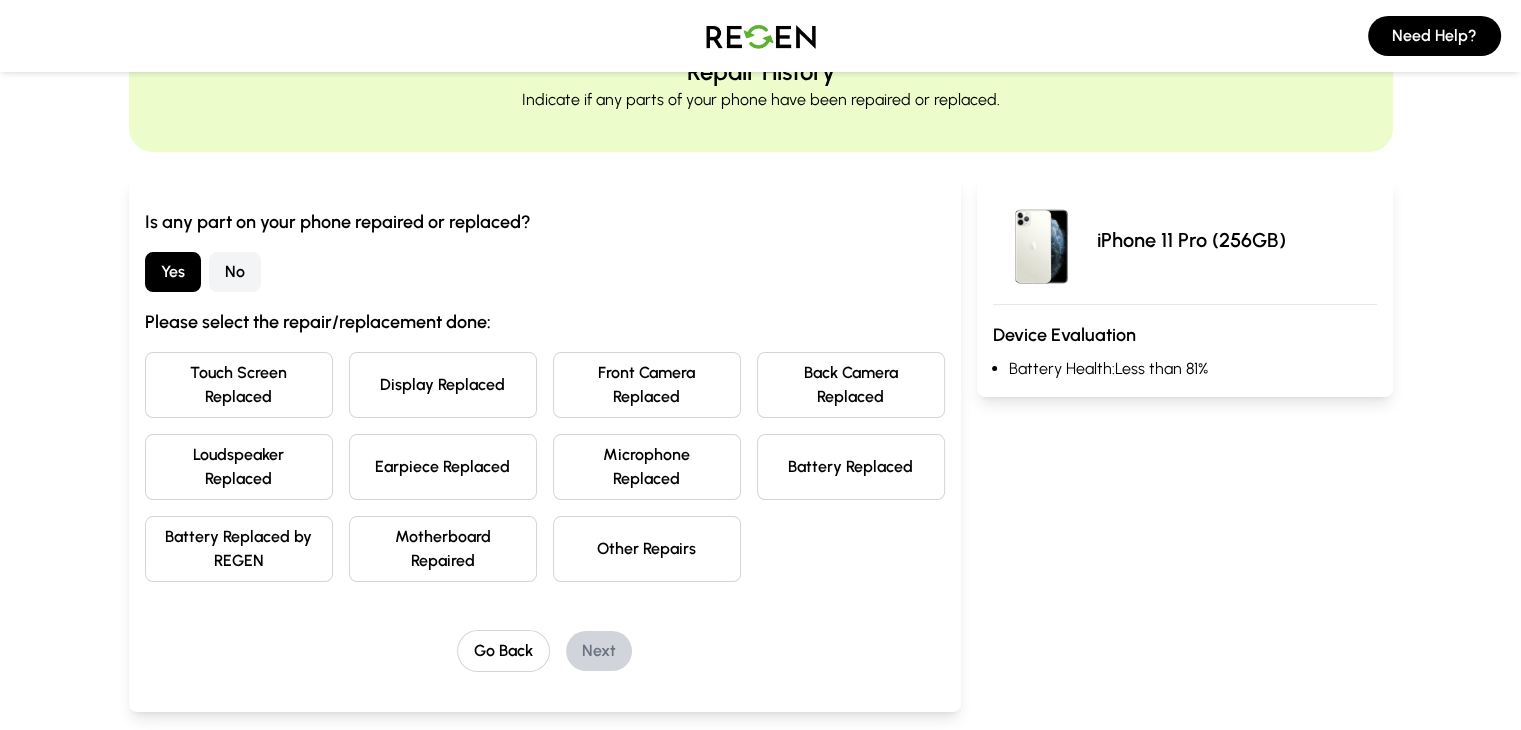click on "Display Replaced" at bounding box center (443, 385) 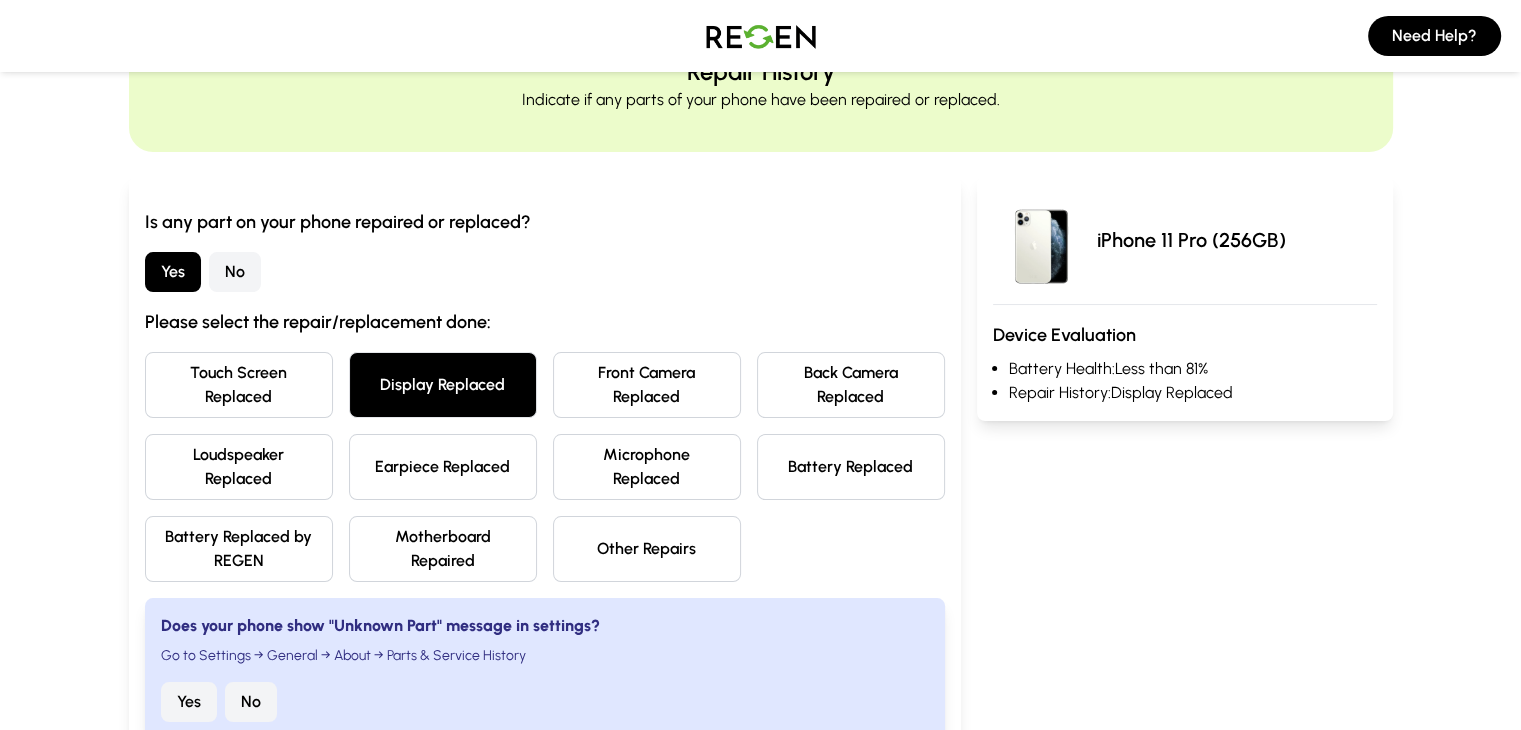 drag, startPoint x: 125, startPoint y: 647, endPoint x: 388, endPoint y: 501, distance: 300.80725 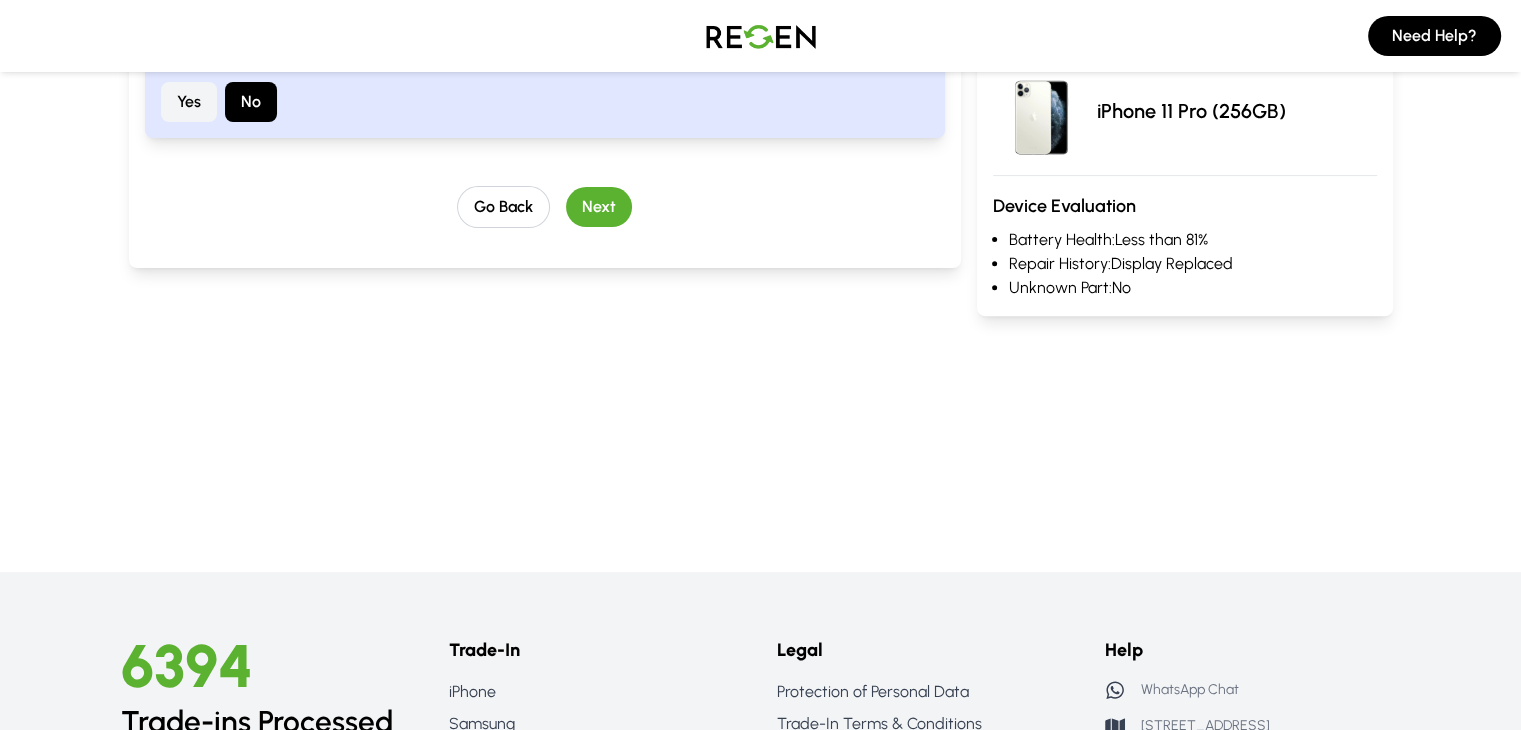 click on "Next" at bounding box center [599, 207] 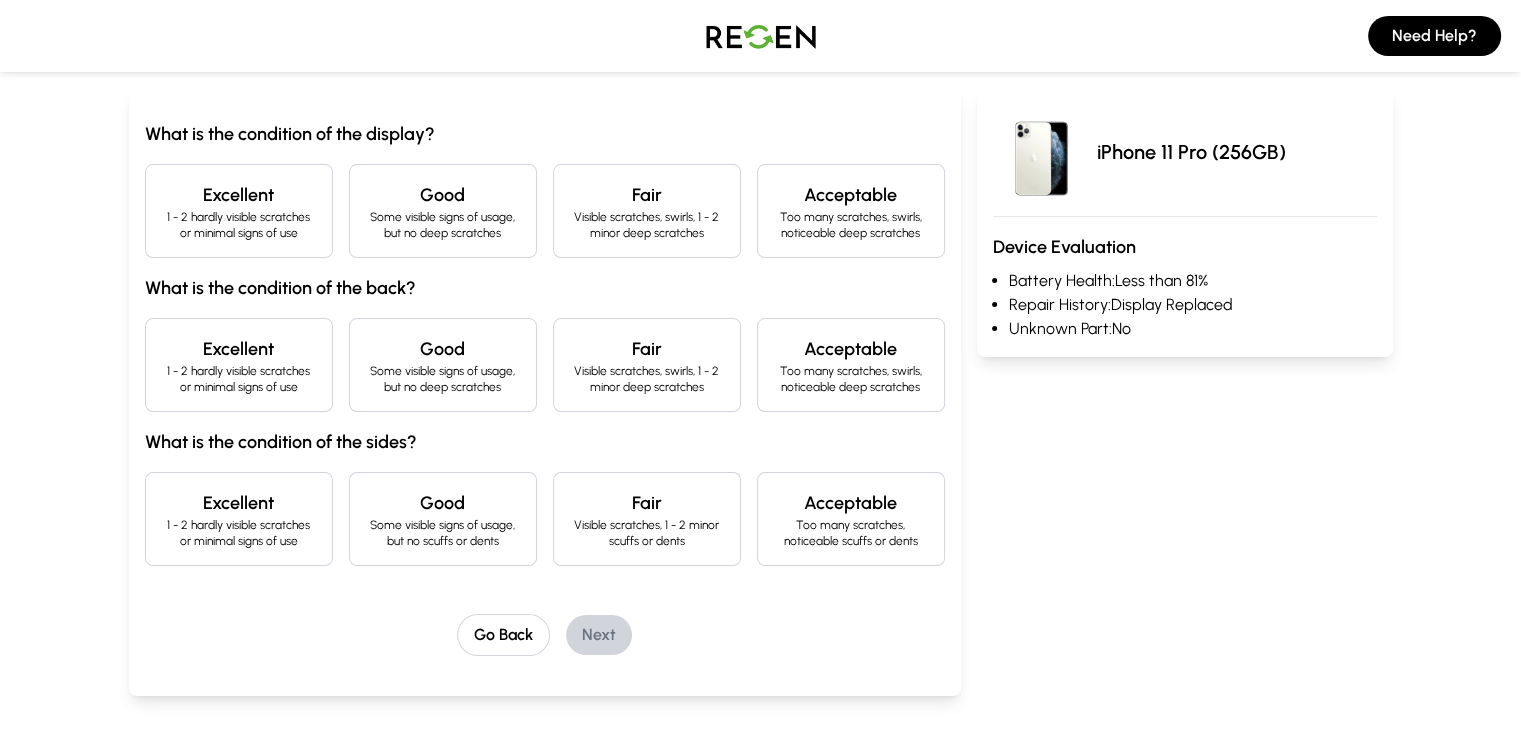 scroll, scrollTop: 0, scrollLeft: 0, axis: both 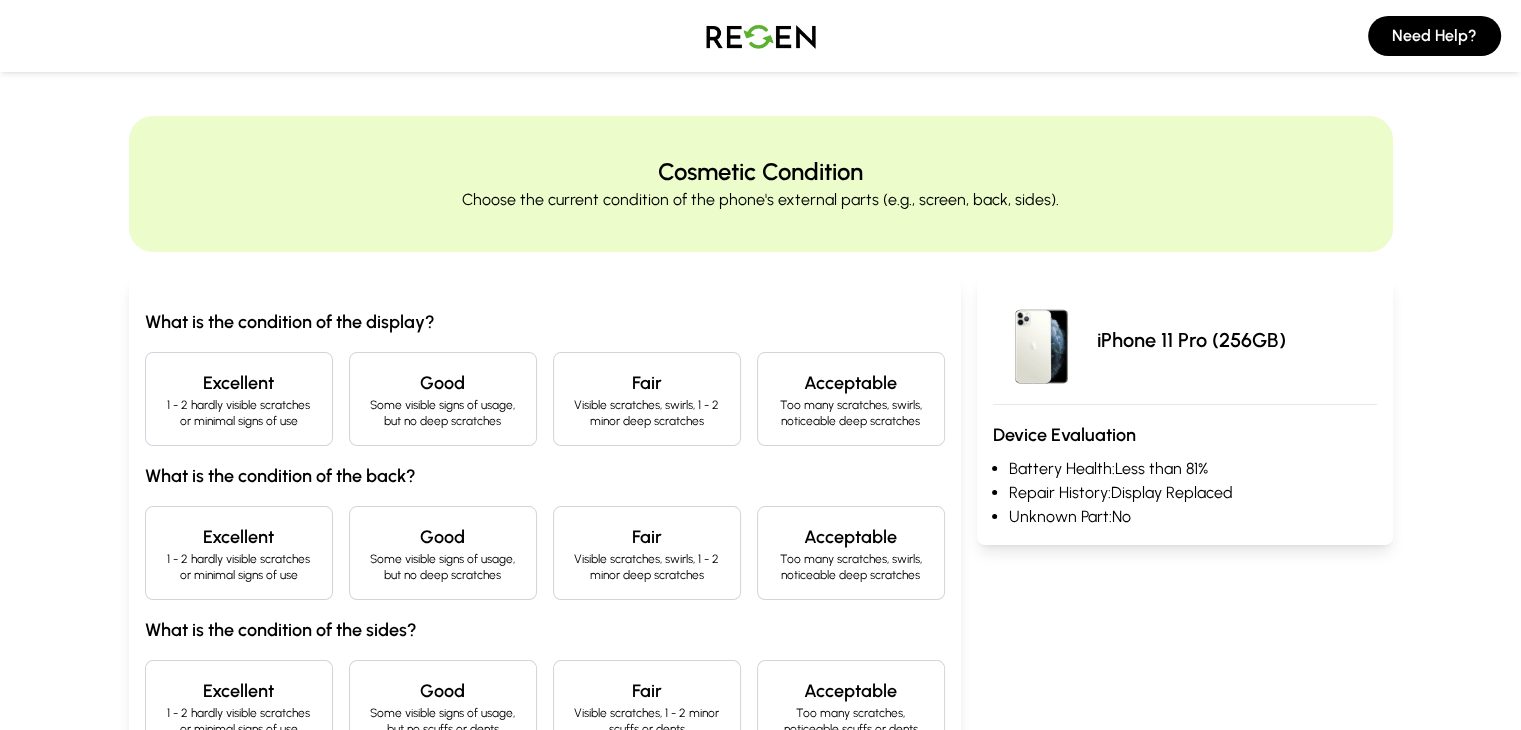 click on "Some visible signs of usage, but no deep scratches" at bounding box center (443, 413) 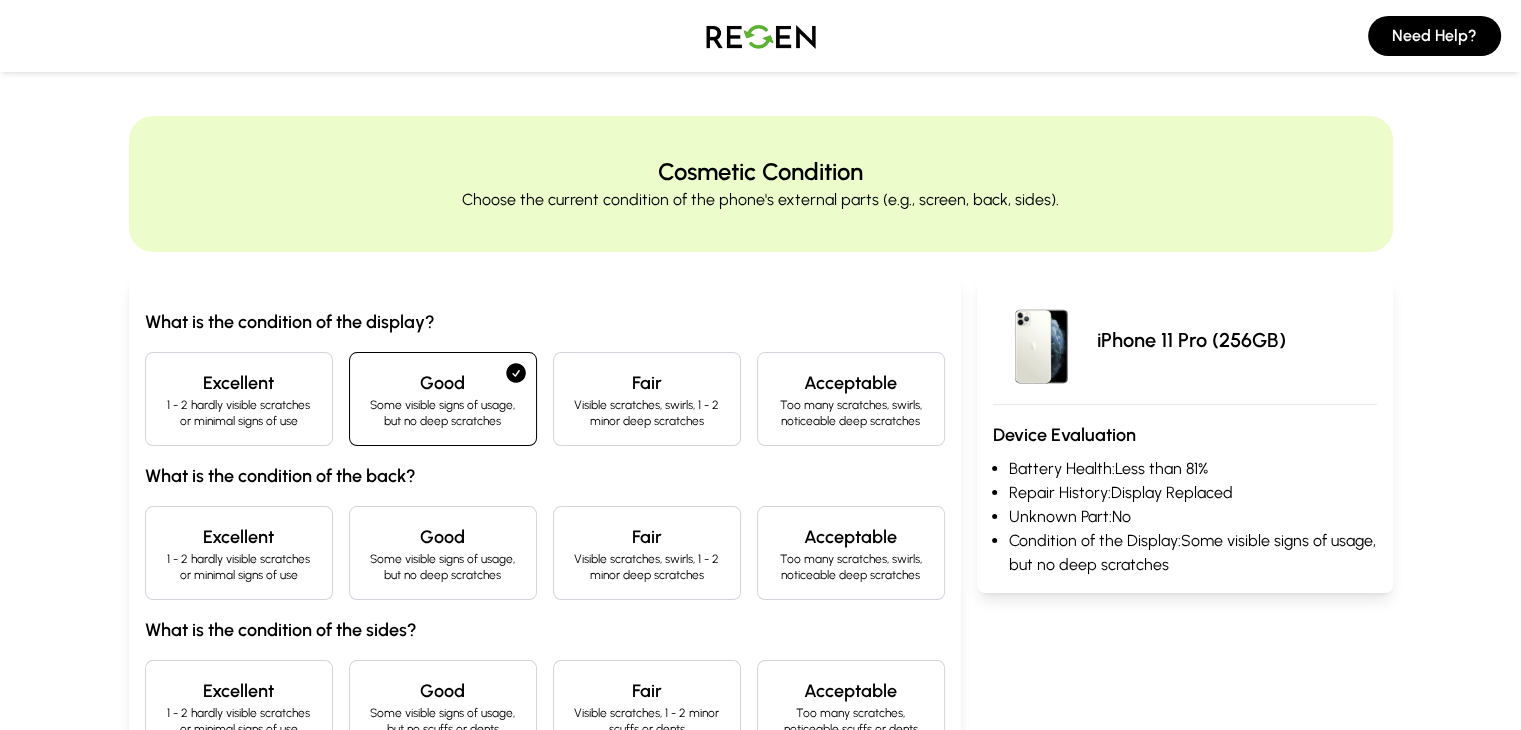 click on "Visible scratches, swirls, 1 - 2 minor deep scratches" at bounding box center (647, 413) 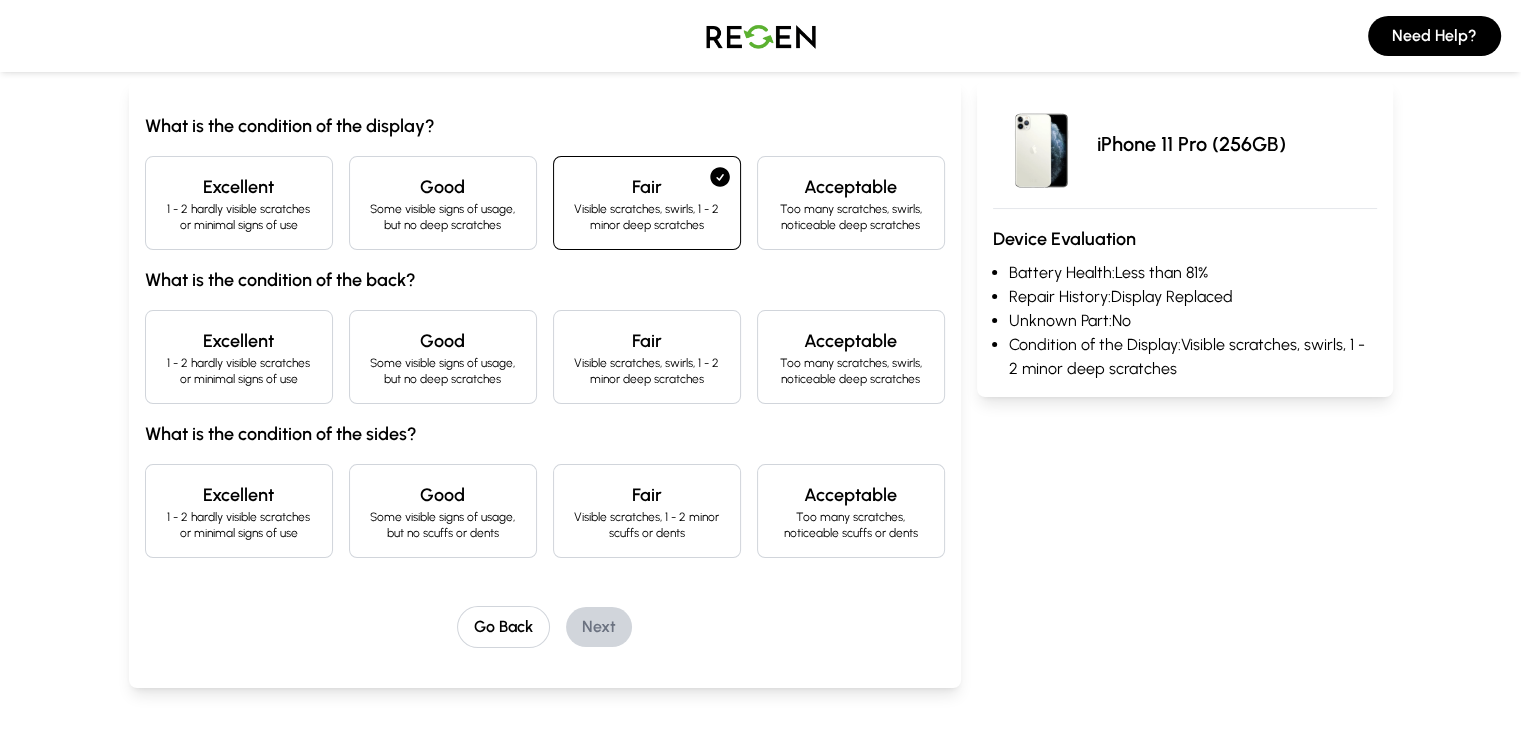 scroll, scrollTop: 200, scrollLeft: 0, axis: vertical 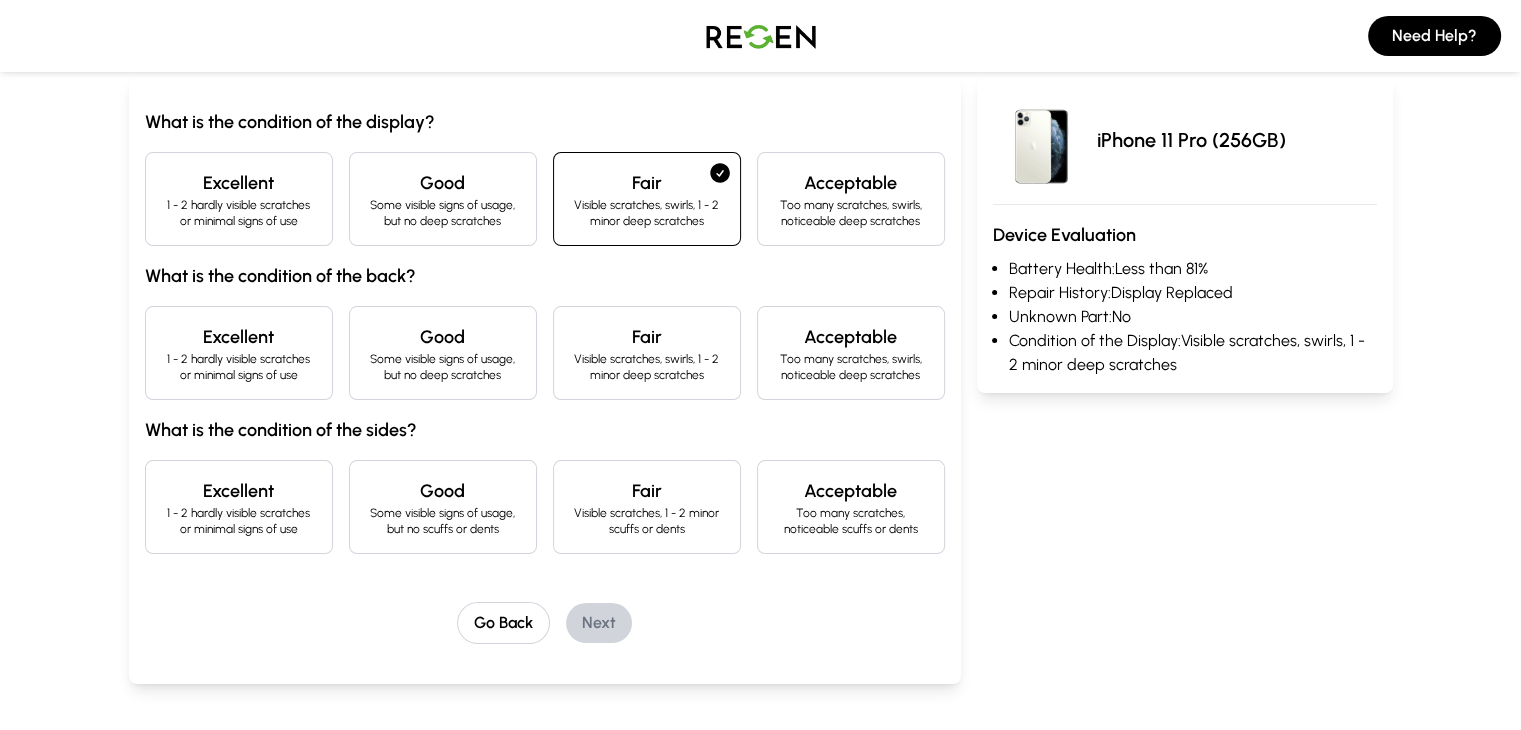 click on "Some visible signs of usage, but no deep scratches" at bounding box center [443, 367] 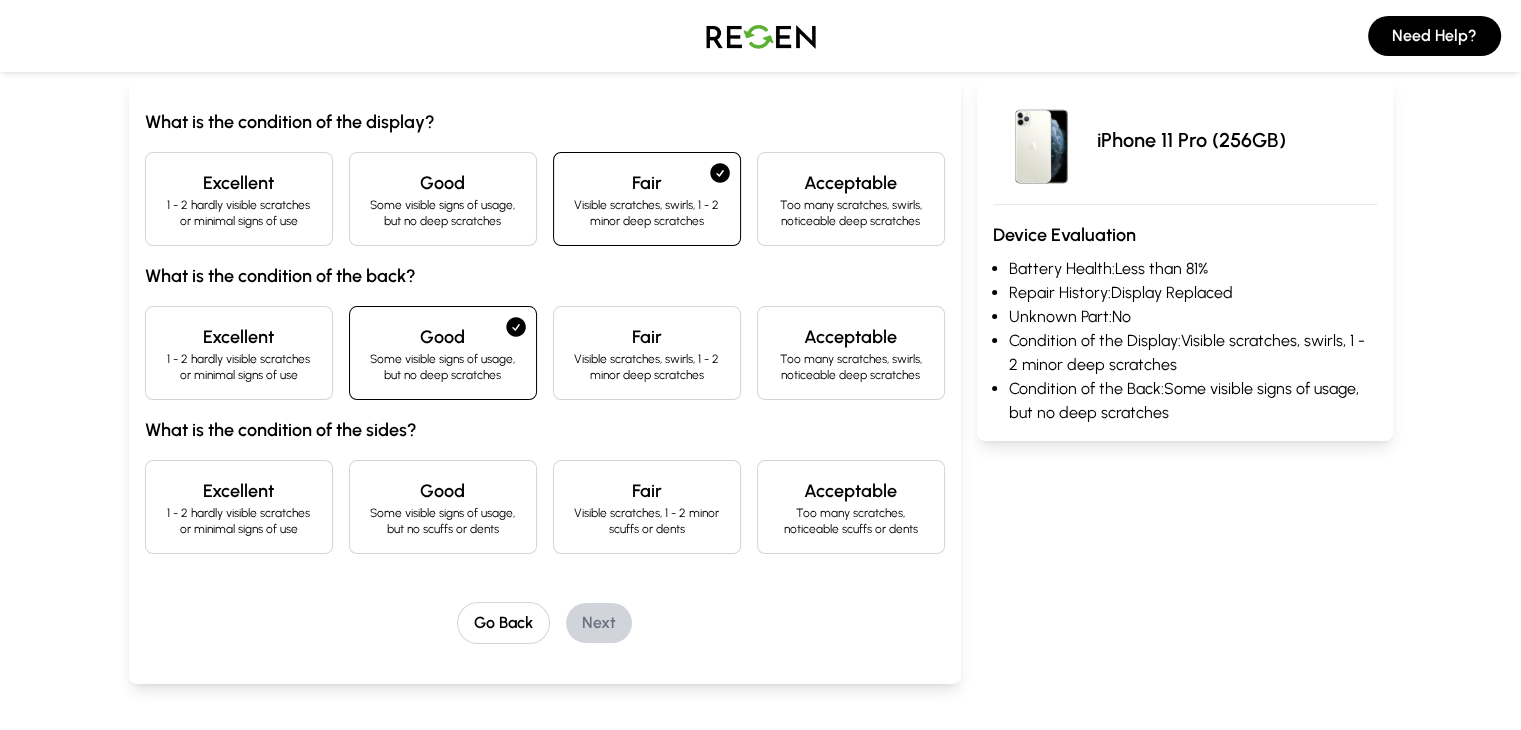 click on "Some visible signs of usage, but no scuffs or dents" at bounding box center (443, 521) 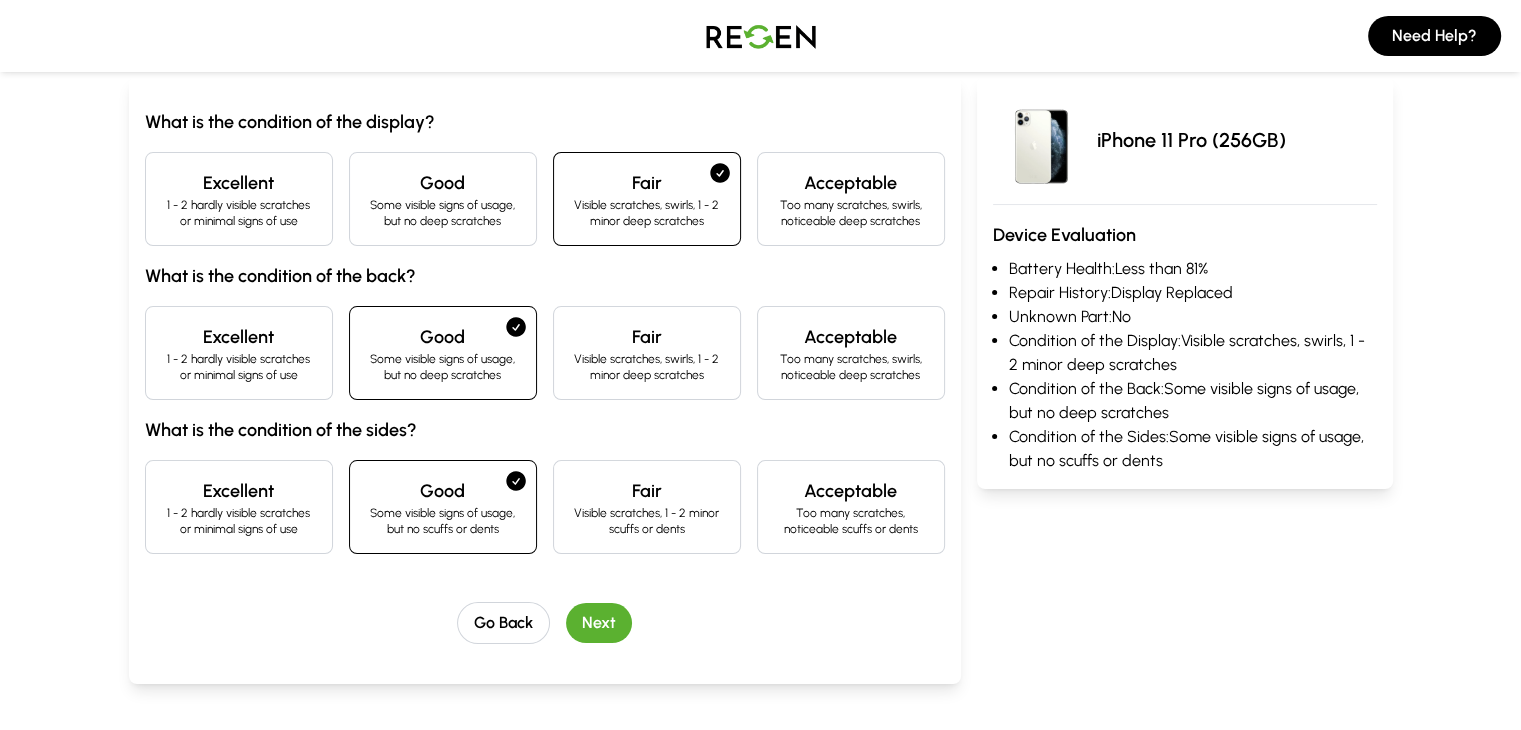 click on "Next" at bounding box center [599, 623] 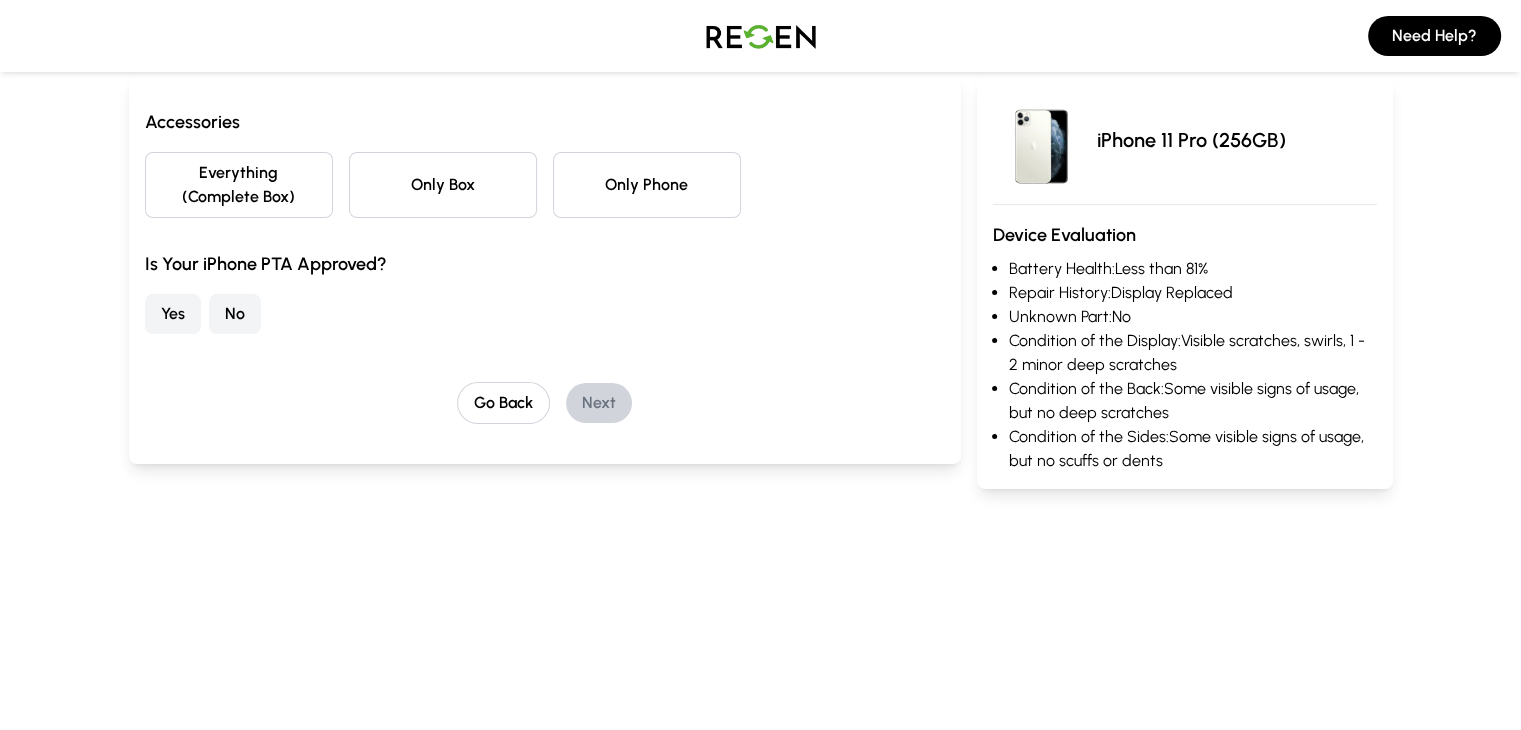 click on "Only Phone" at bounding box center [647, 185] 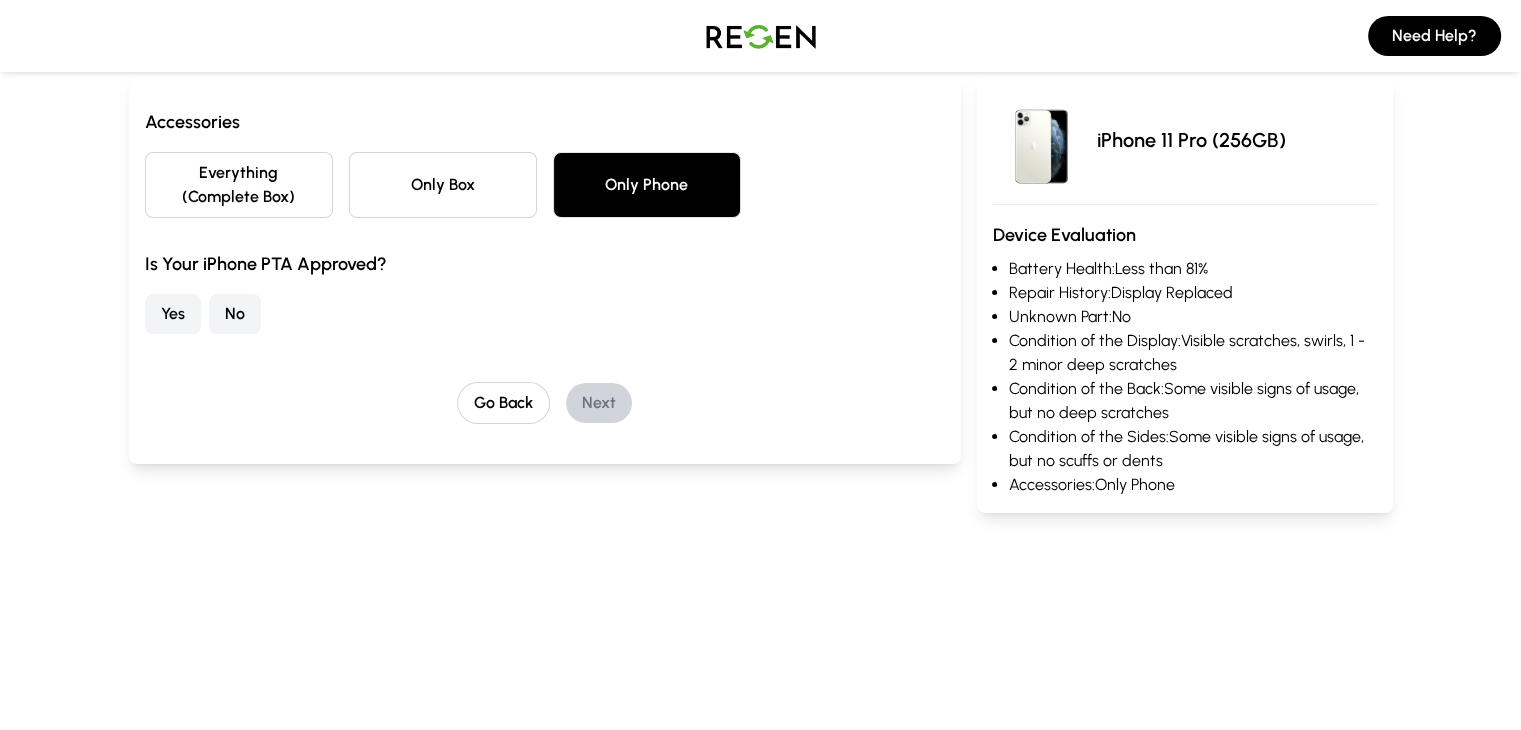click on "Yes" at bounding box center (173, 314) 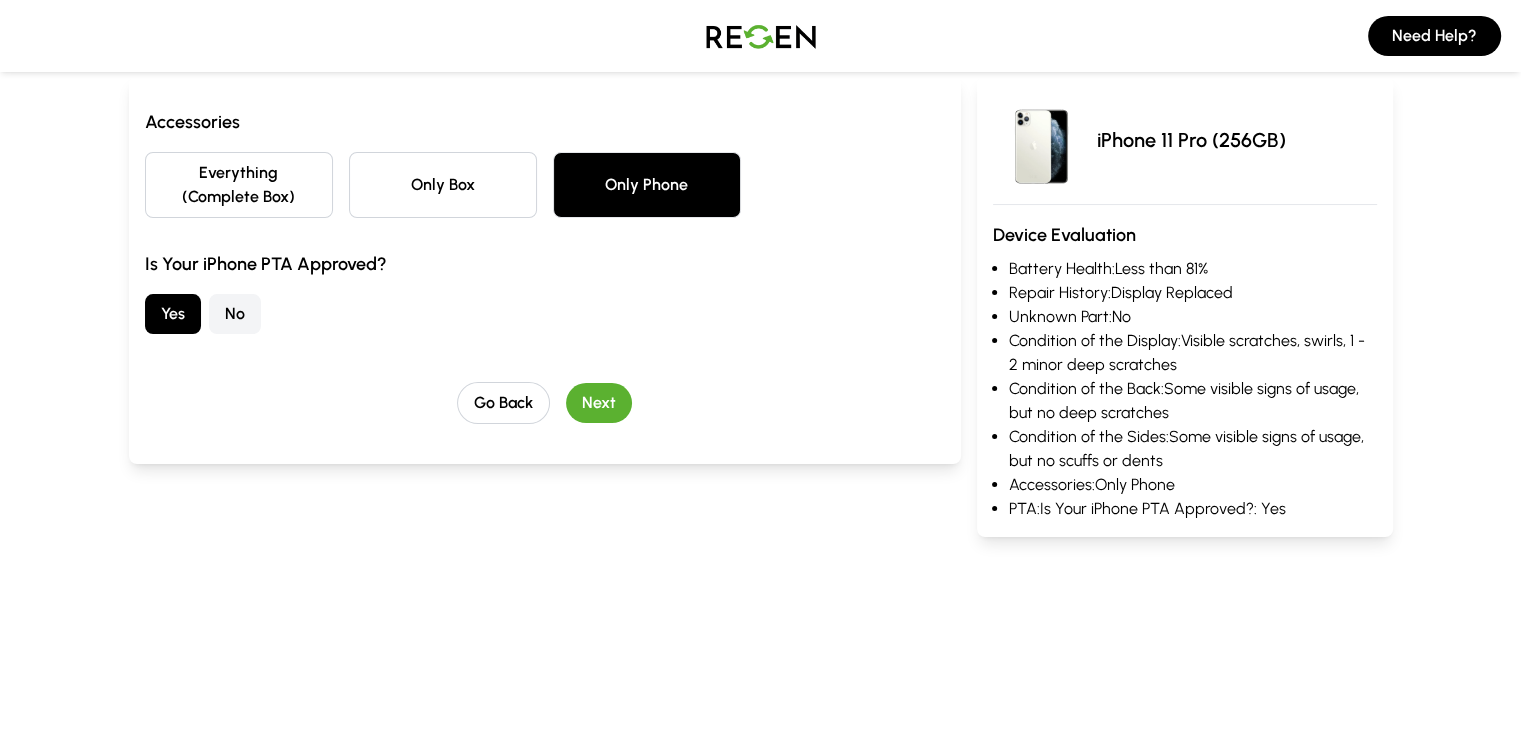 click on "Next" at bounding box center [599, 403] 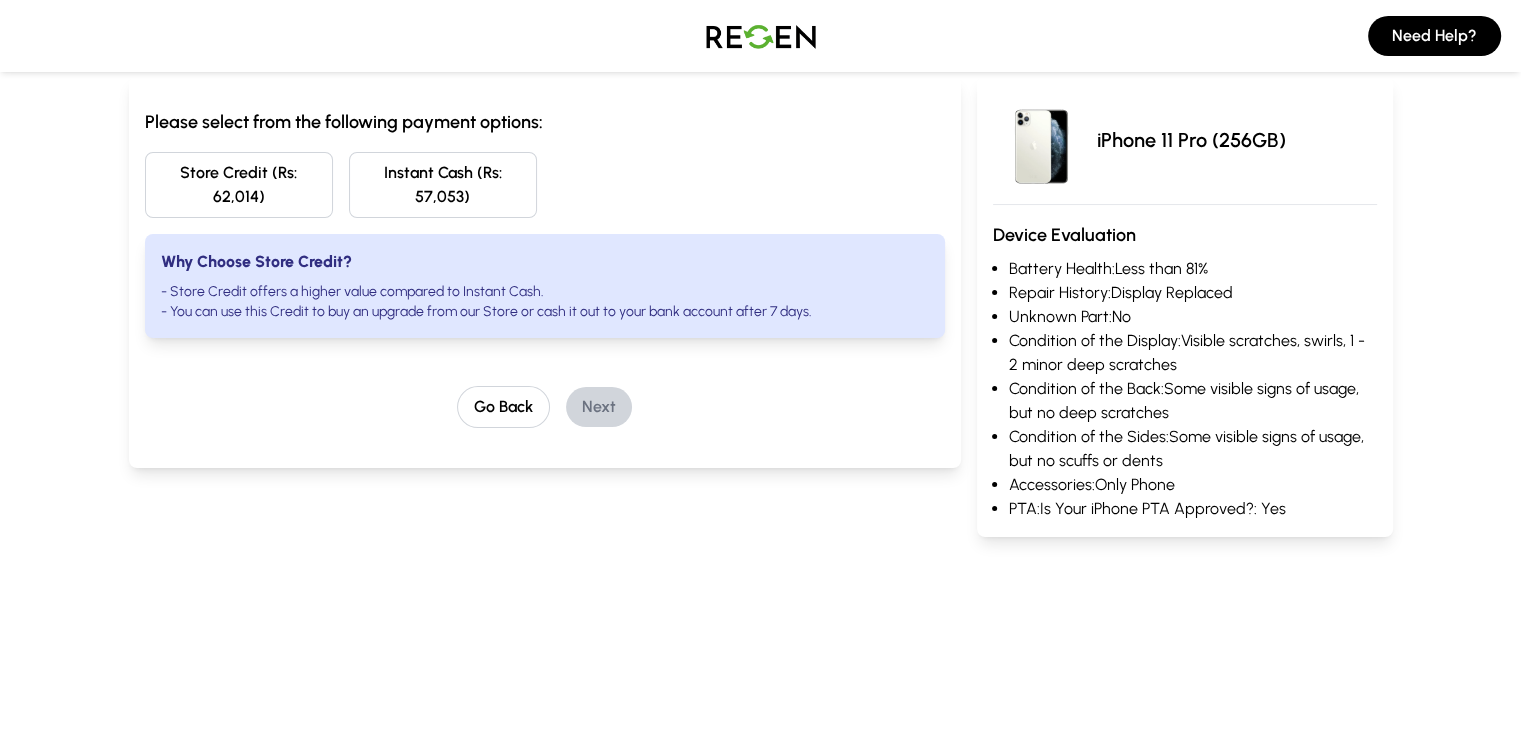 click on "Store Credit (Rs: 62,014)" at bounding box center [239, 185] 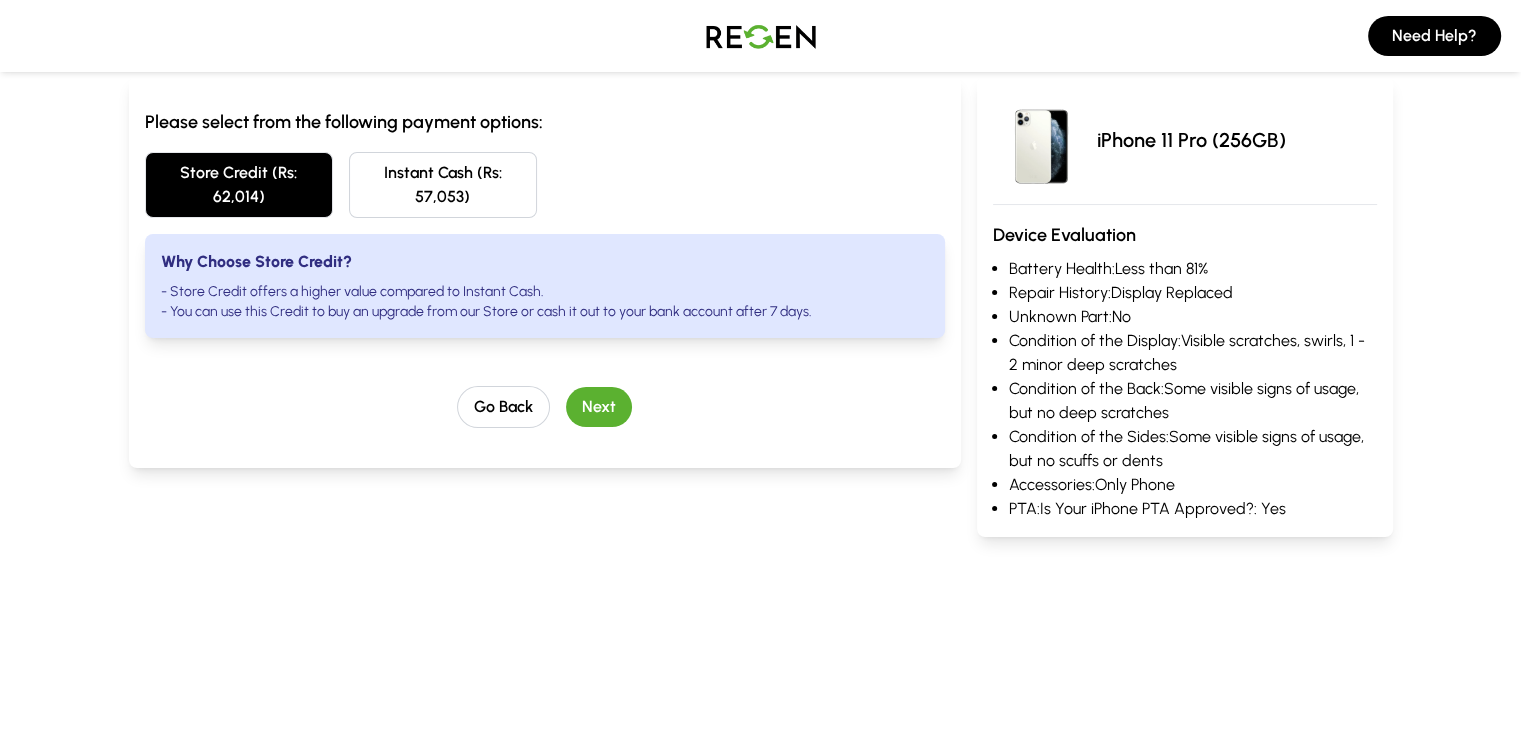 click on "Next" at bounding box center (599, 407) 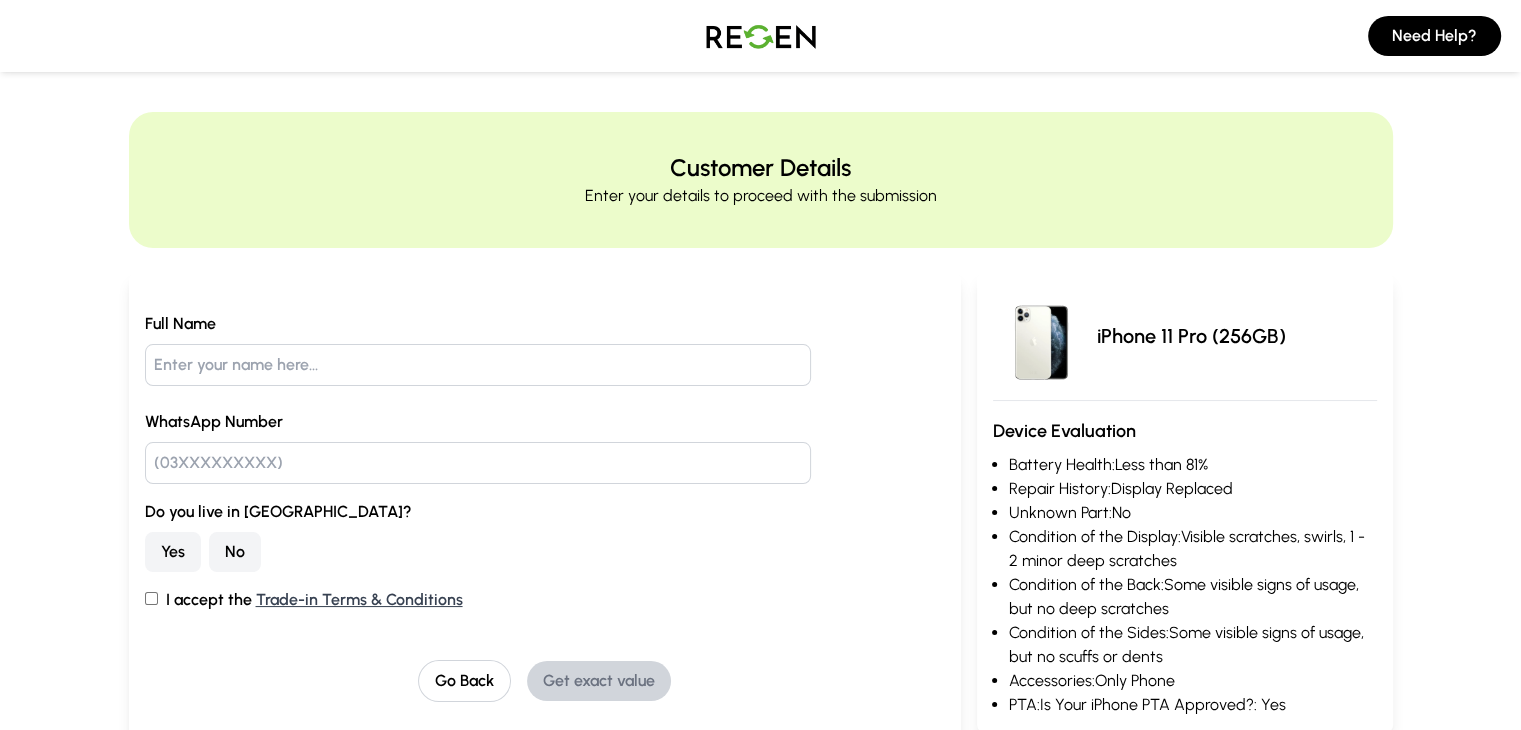 scroll, scrollTop: 0, scrollLeft: 0, axis: both 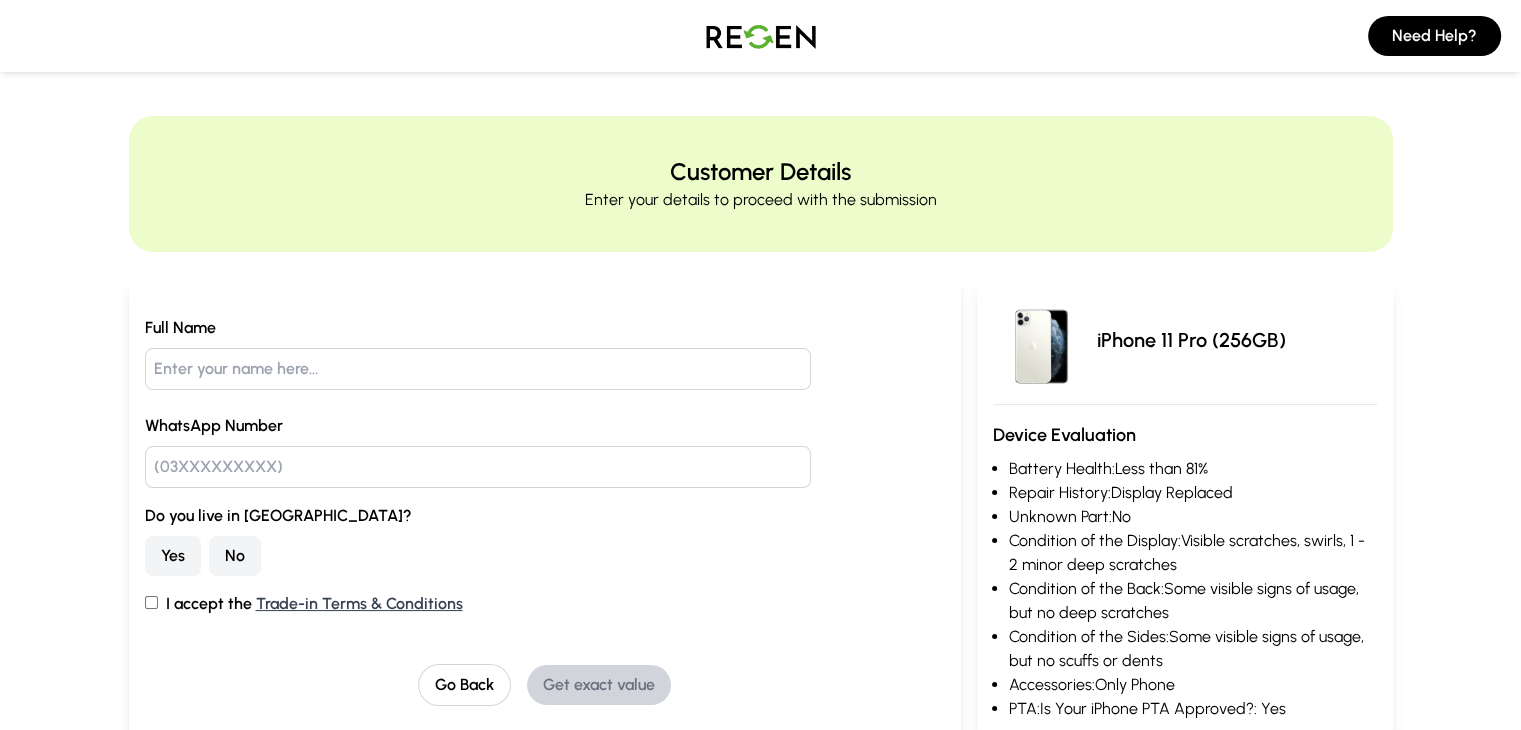 click at bounding box center [761, 36] 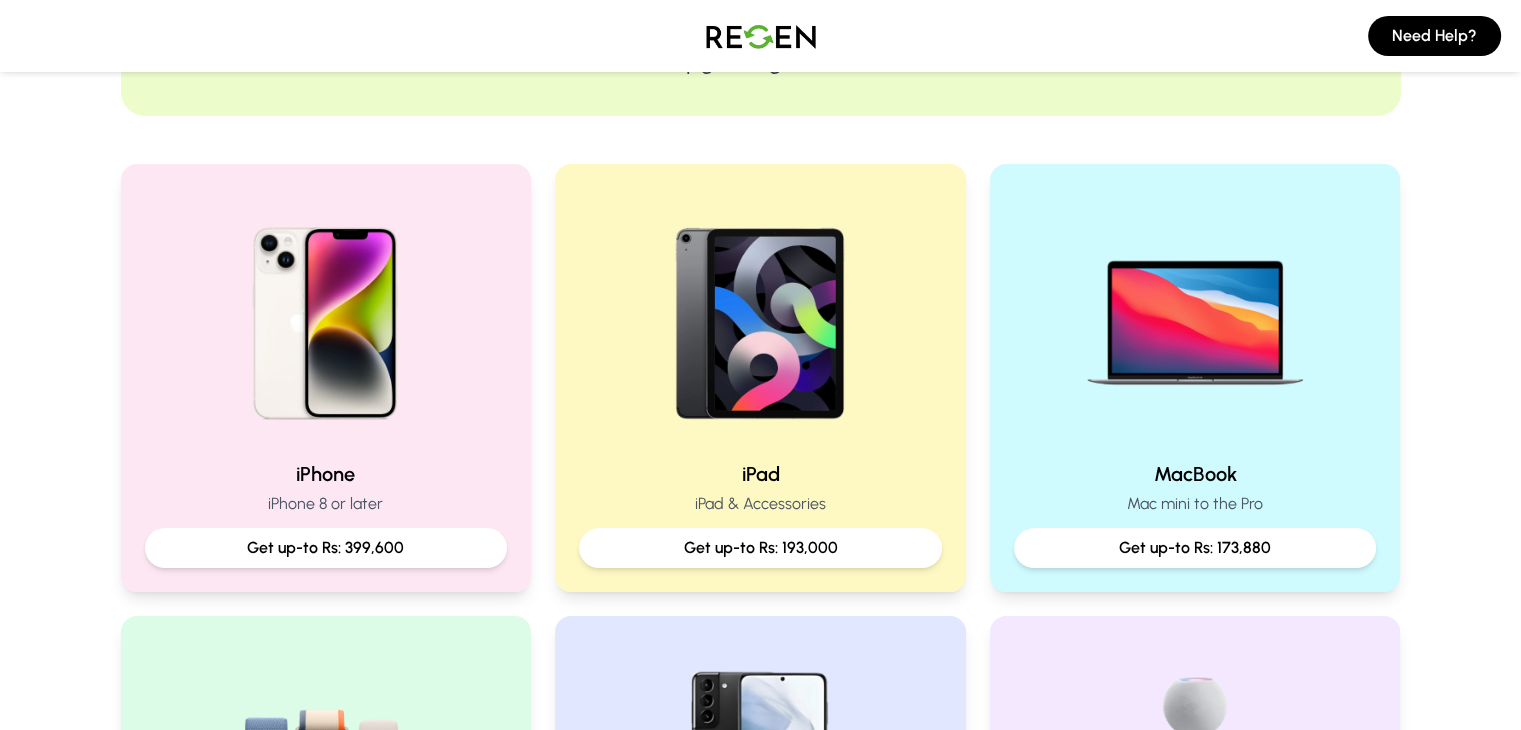 scroll, scrollTop: 0, scrollLeft: 0, axis: both 